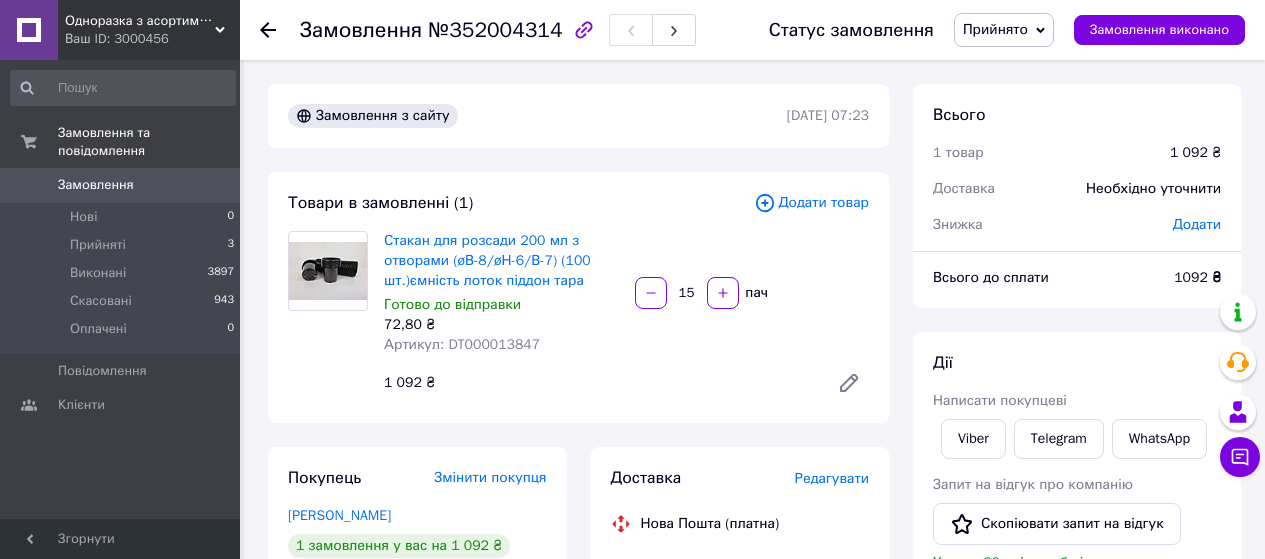 scroll, scrollTop: 66, scrollLeft: 0, axis: vertical 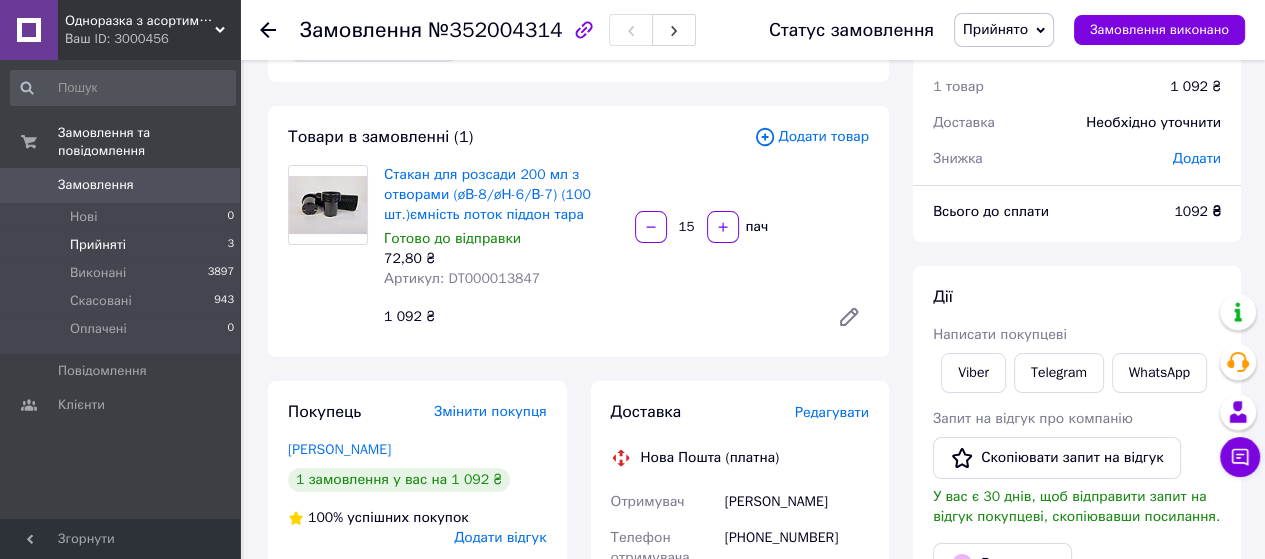 click on "Прийняті" at bounding box center (98, 245) 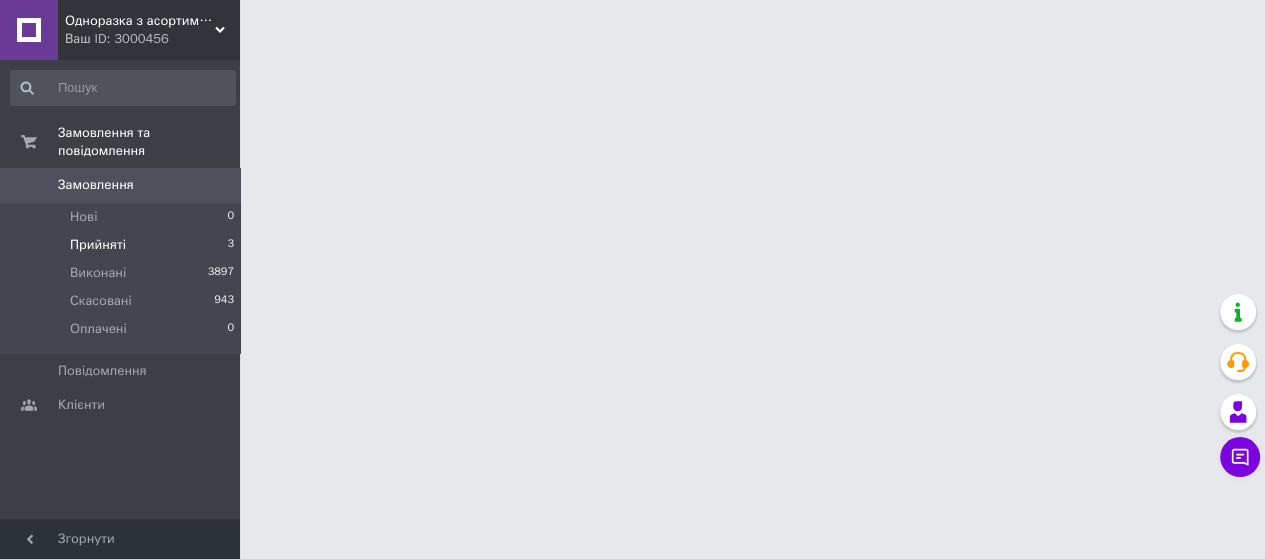 scroll, scrollTop: 0, scrollLeft: 0, axis: both 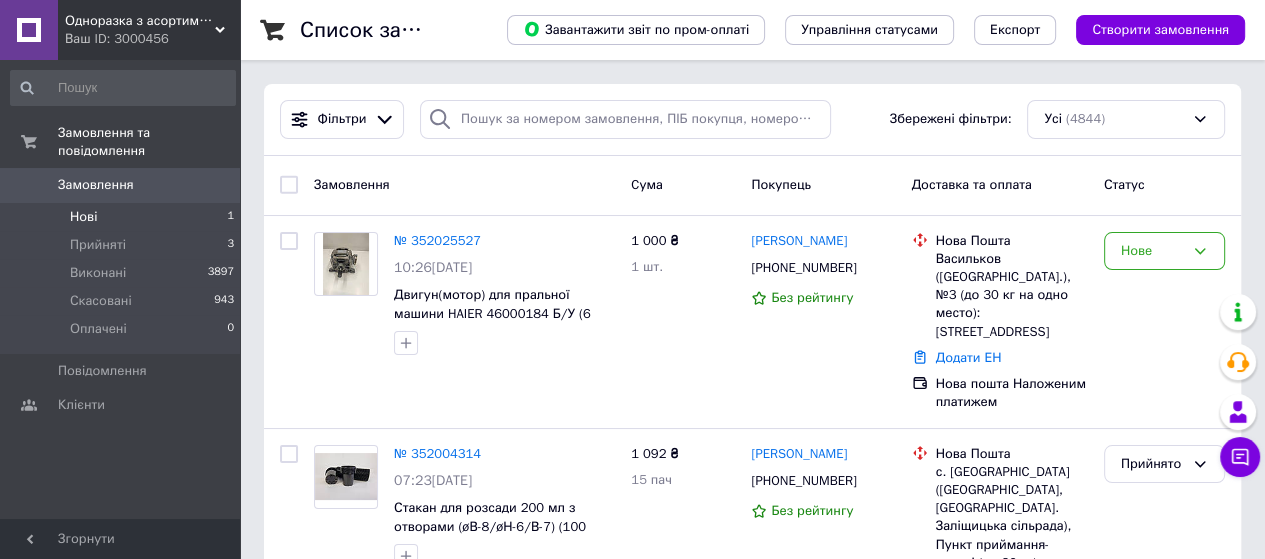 click on "Нові" at bounding box center (83, 217) 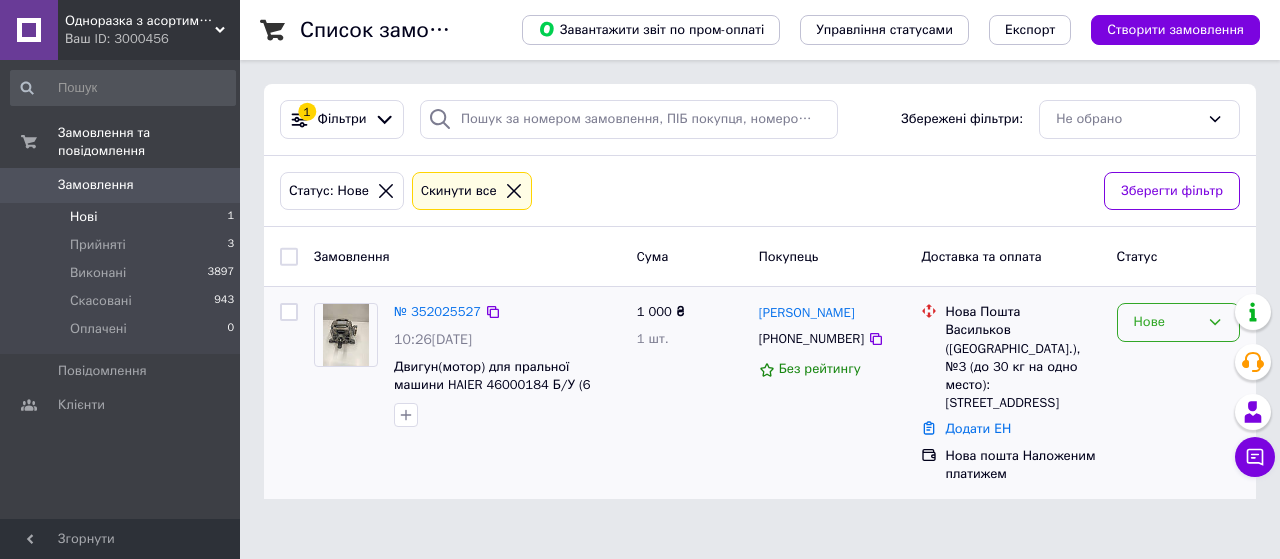 click on "Нове" at bounding box center (1178, 322) 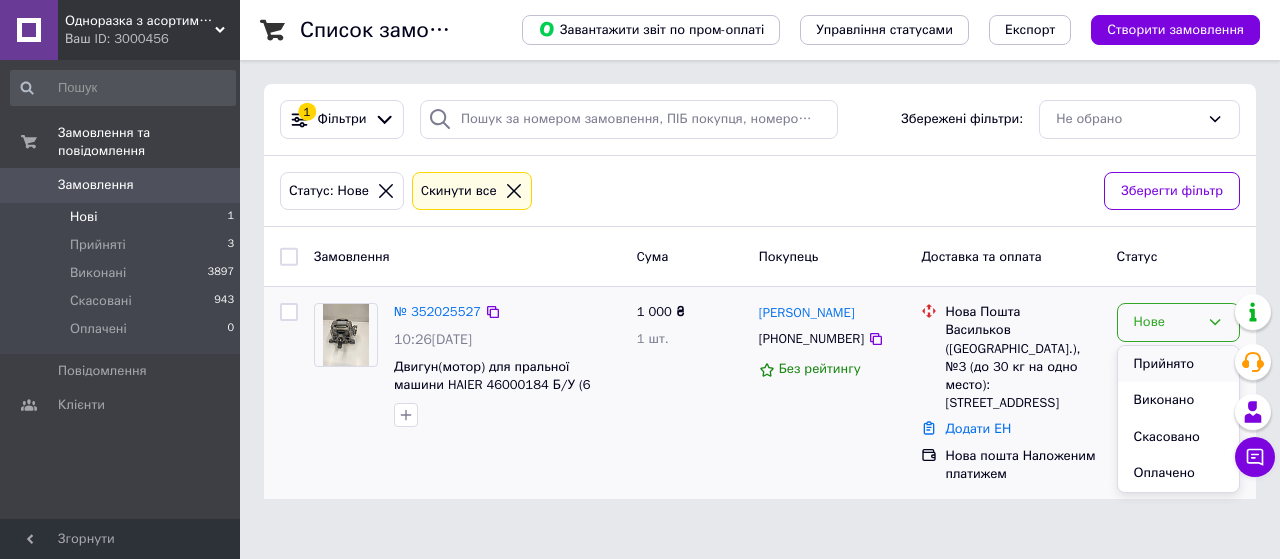 click on "Прийнято" at bounding box center [1178, 364] 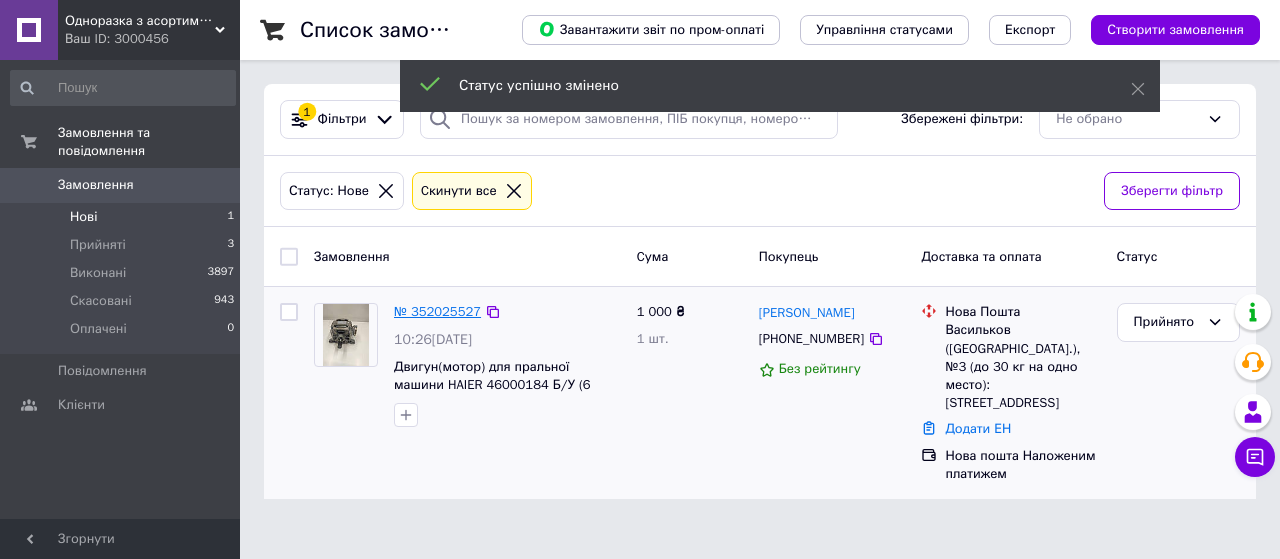click on "№ 352025527" at bounding box center (437, 311) 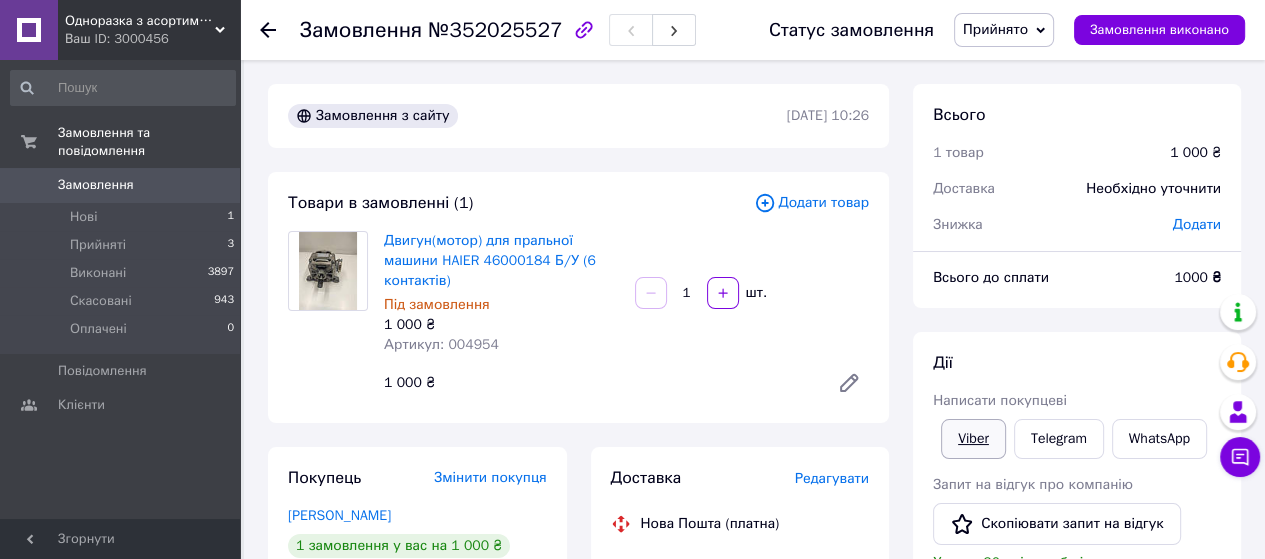 click on "Viber" at bounding box center (973, 439) 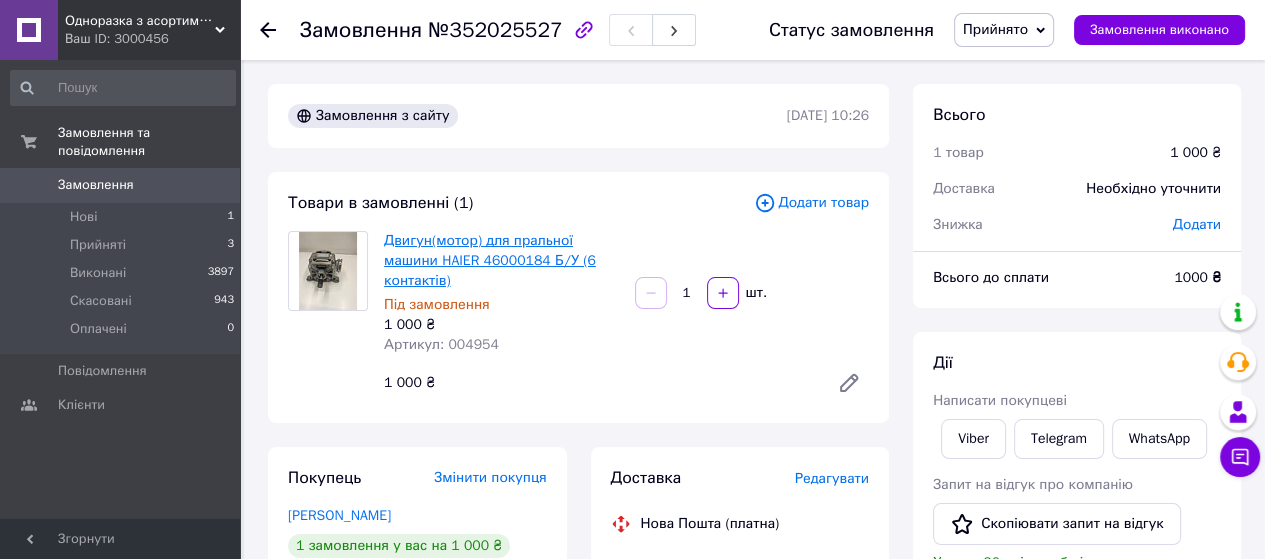 click on "Двигун(мотор) для пральної машини HAIER 46000184 Б/У (6 контактів)" at bounding box center [490, 260] 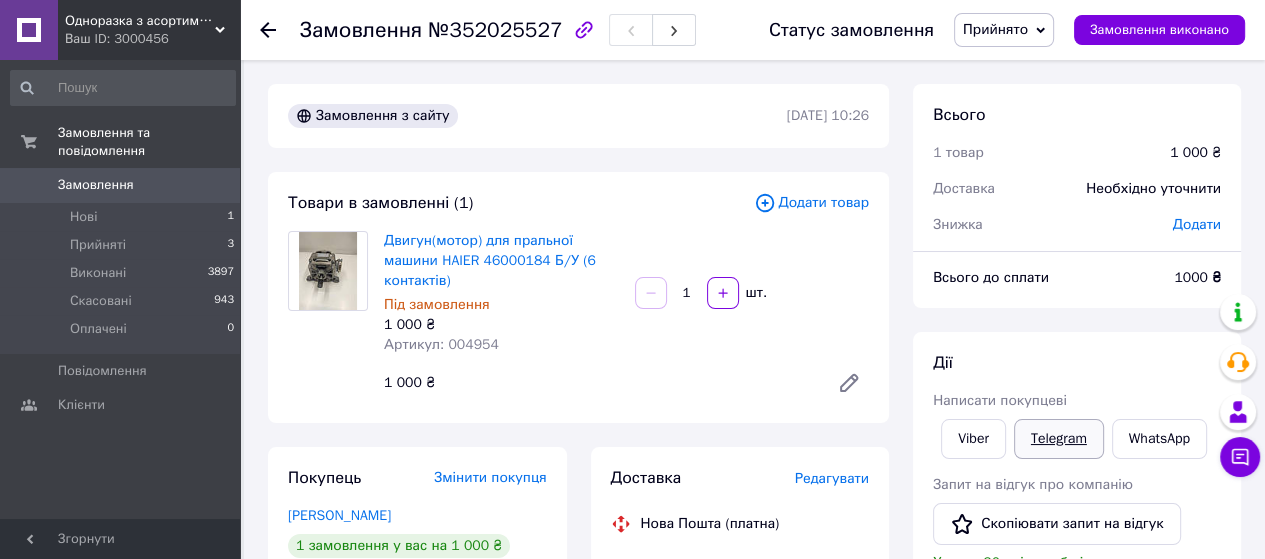 click on "Telegram" at bounding box center (1059, 439) 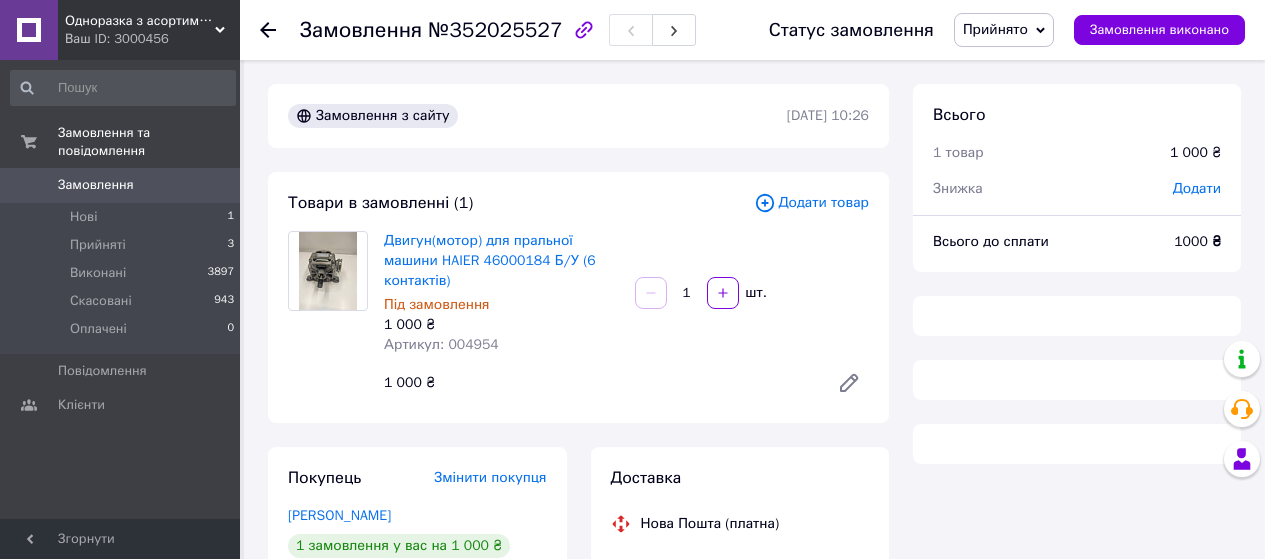scroll, scrollTop: 0, scrollLeft: 0, axis: both 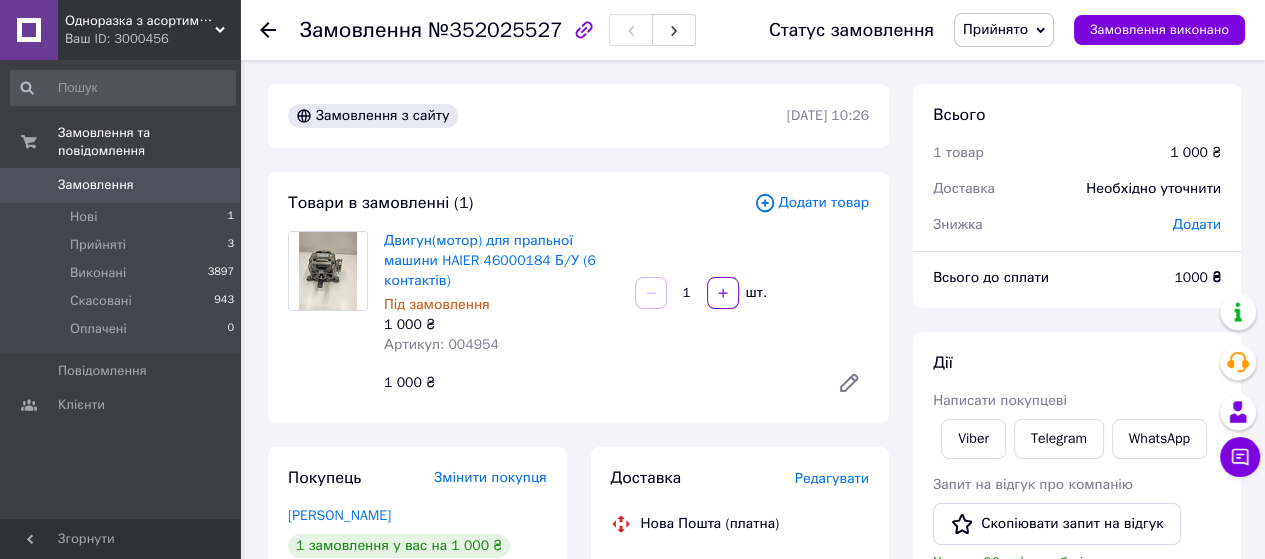 click 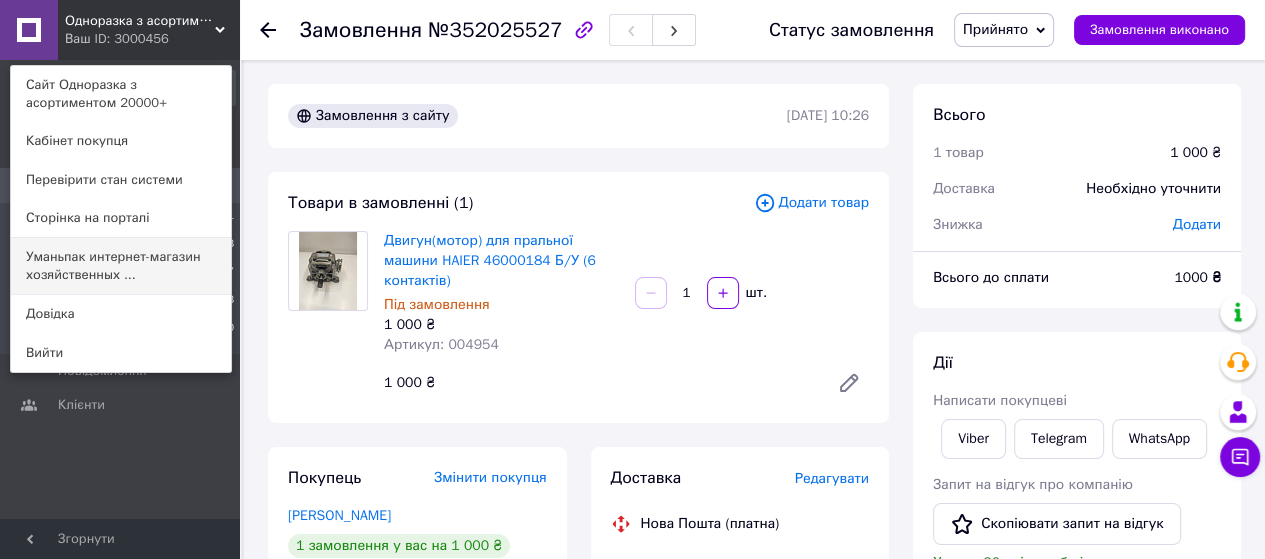 click on "Уманьпак интернет-магазин хозяйственных ..." at bounding box center [121, 266] 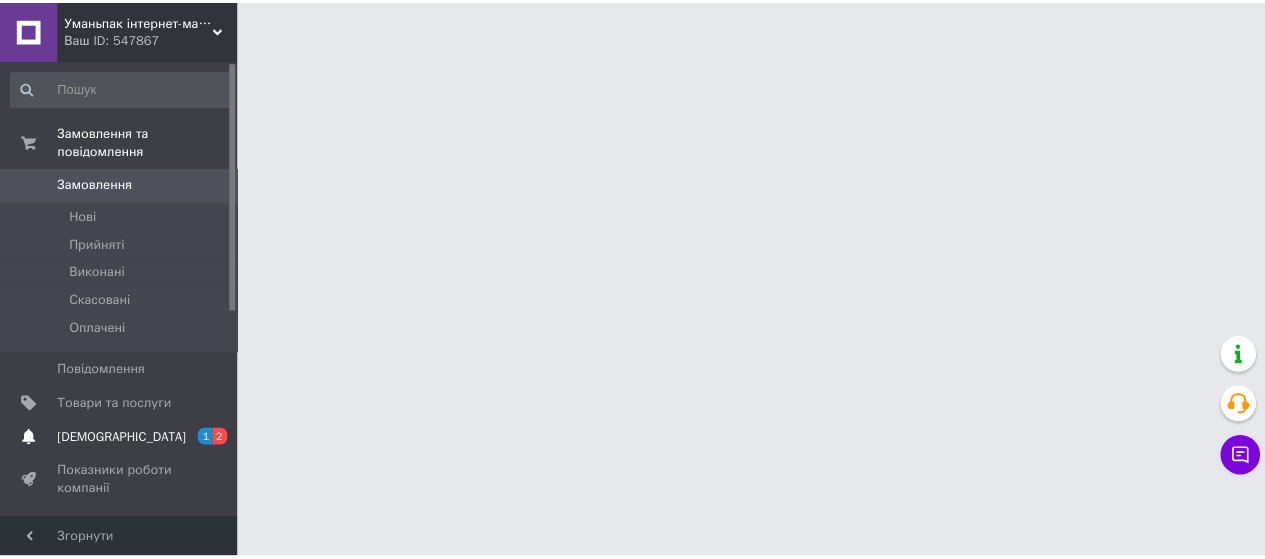 scroll, scrollTop: 0, scrollLeft: 0, axis: both 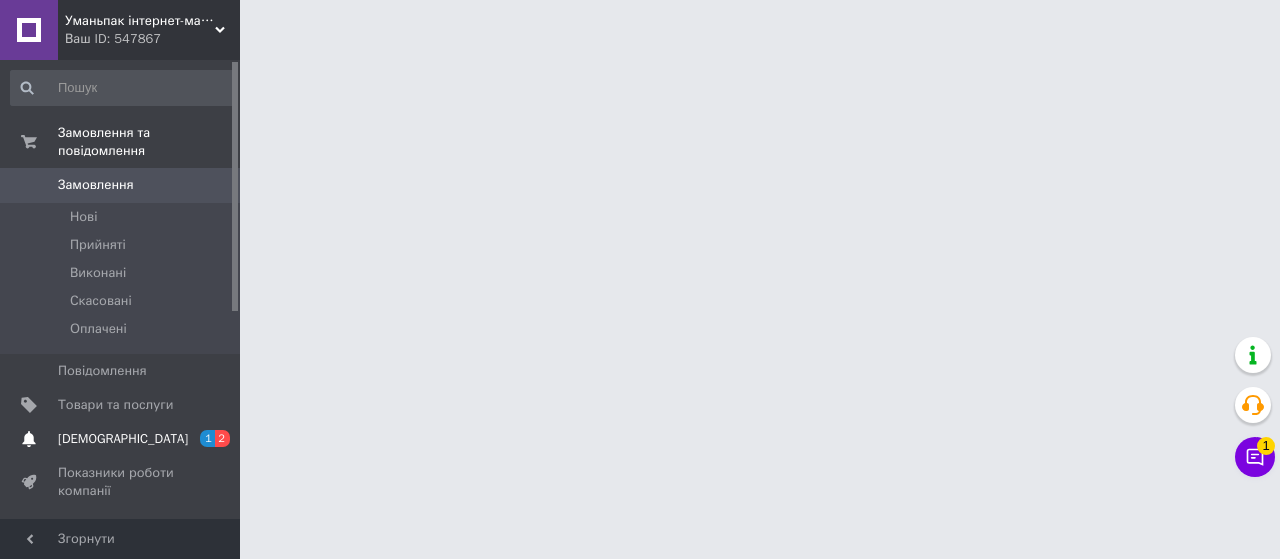 click on "2" at bounding box center [222, 438] 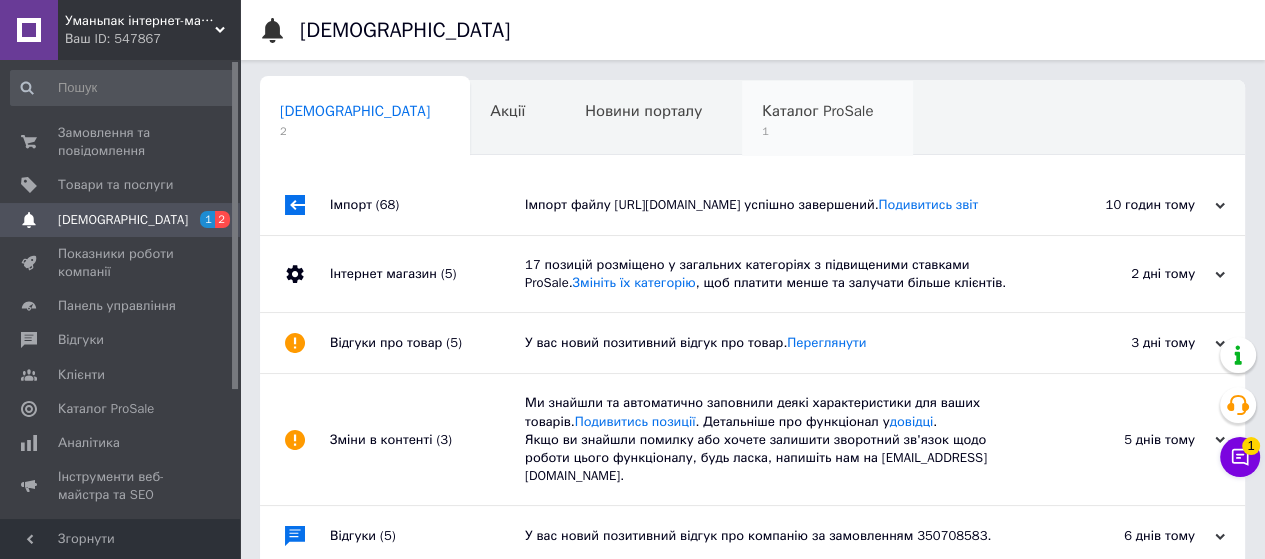click on "Каталог ProSale" at bounding box center (817, 111) 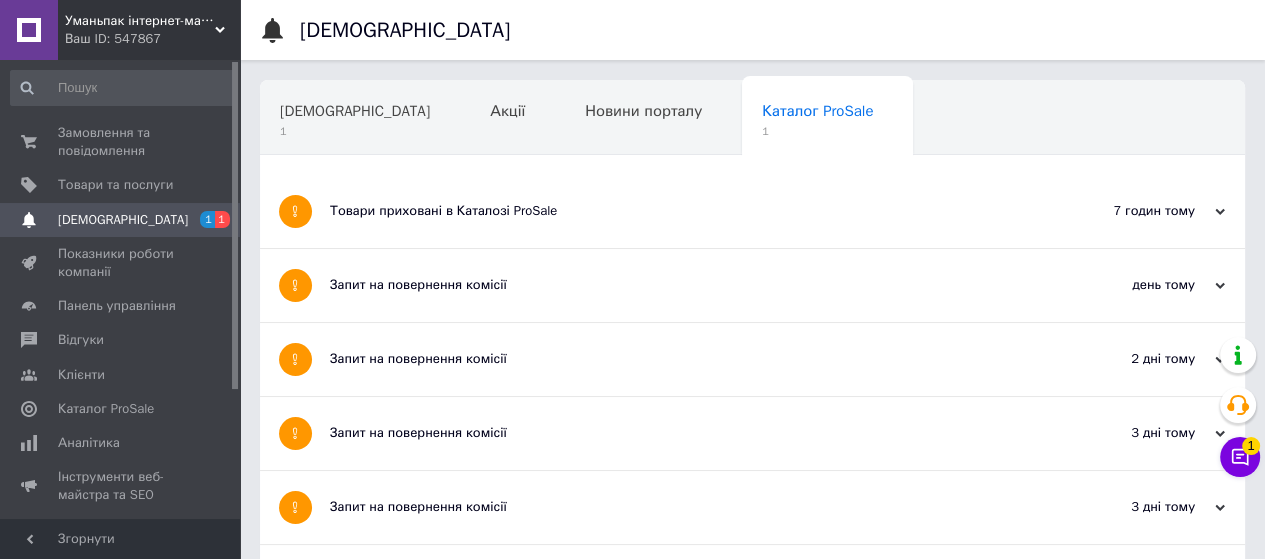 click on "Товари приховані в Каталозі ProSale" at bounding box center [677, 211] 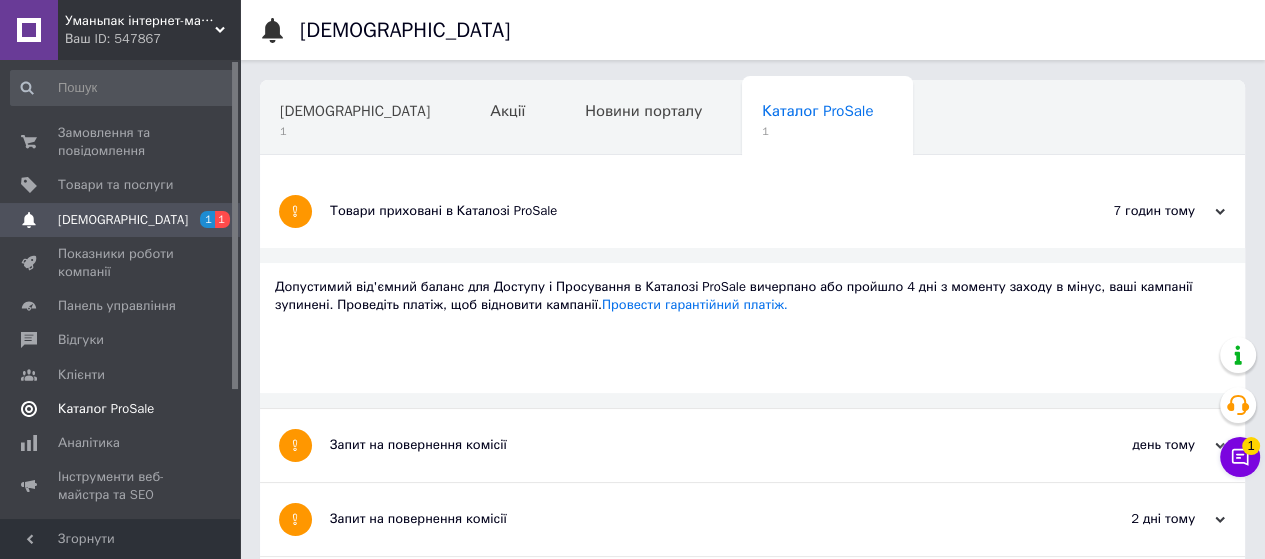 click on "Каталог ProSale" at bounding box center (106, 409) 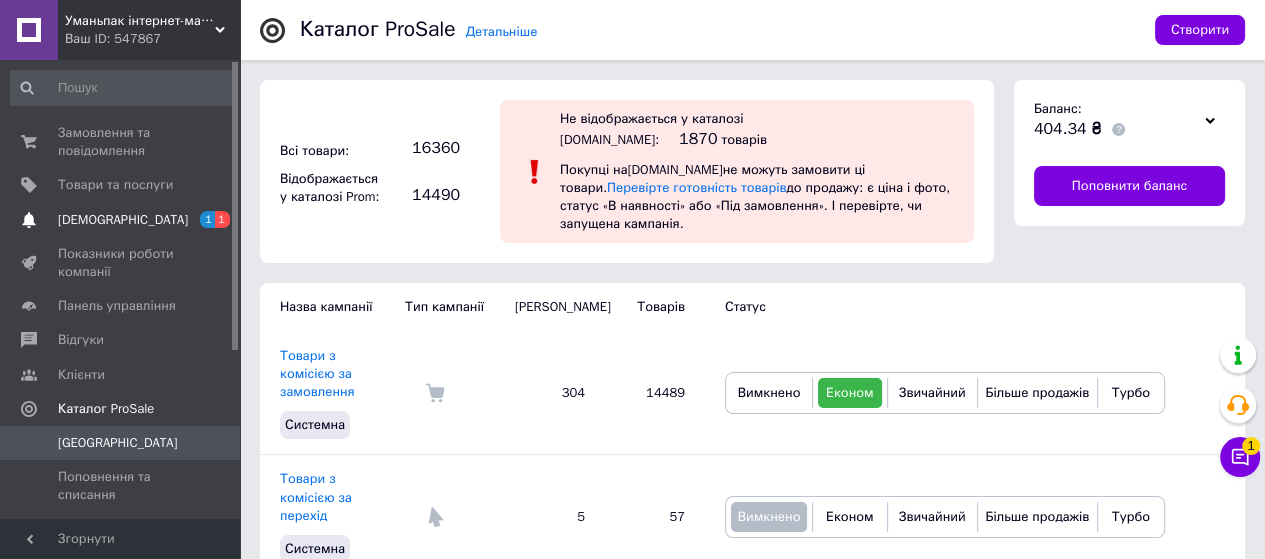 click on "[DEMOGRAPHIC_DATA]" at bounding box center (123, 220) 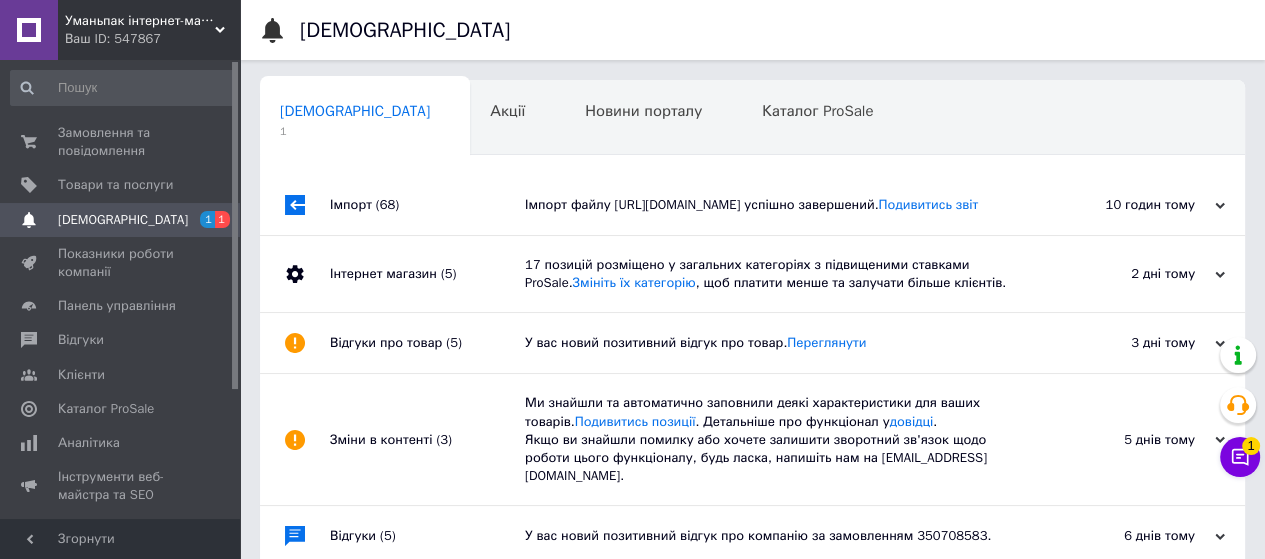 click on "Інтернет магазин   (5)" at bounding box center [427, 274] 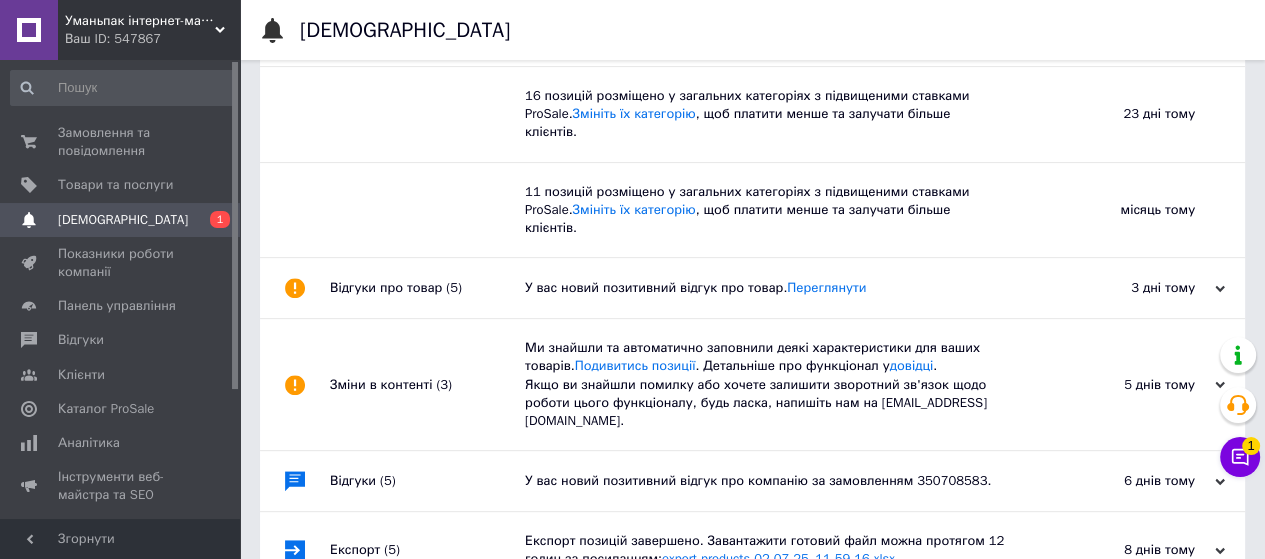 scroll, scrollTop: 569, scrollLeft: 0, axis: vertical 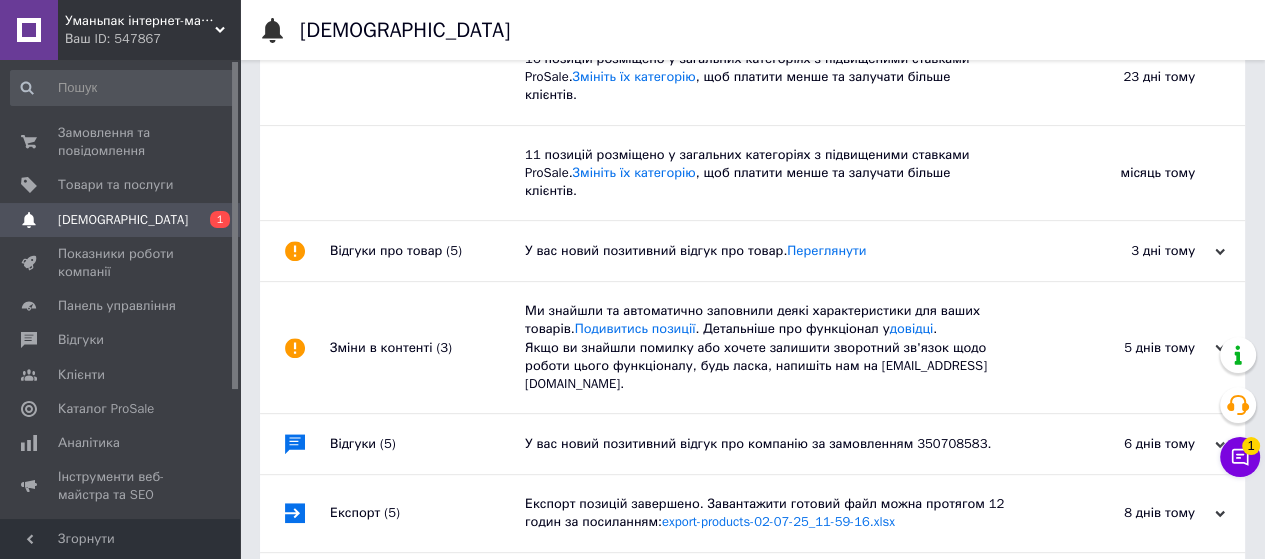 click on "Відгуки про товар   (5)" at bounding box center (427, 251) 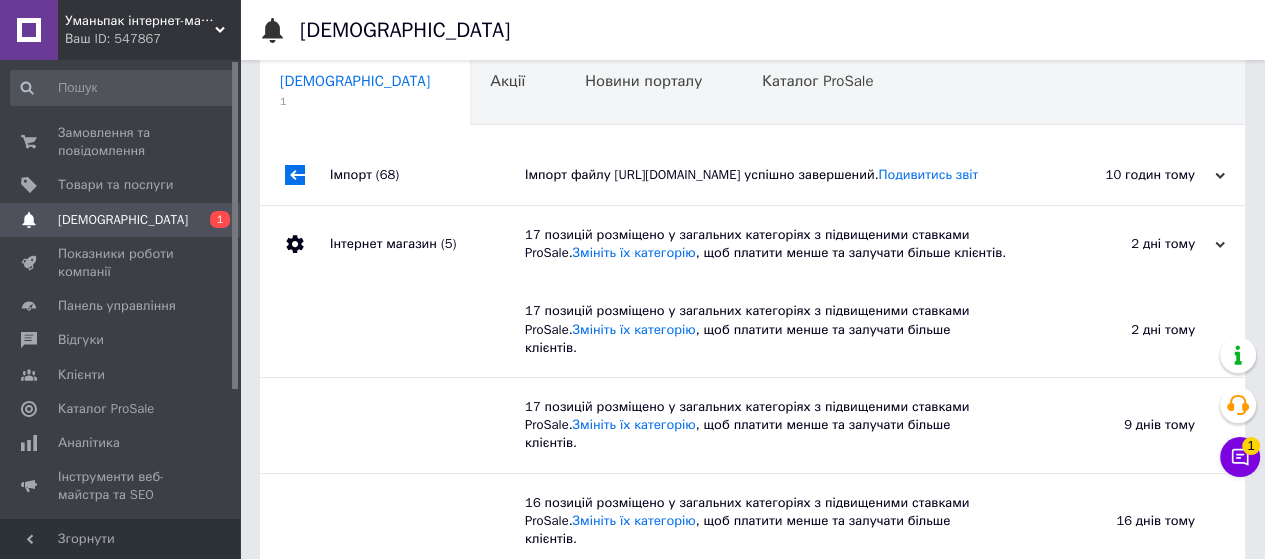 scroll, scrollTop: 0, scrollLeft: 0, axis: both 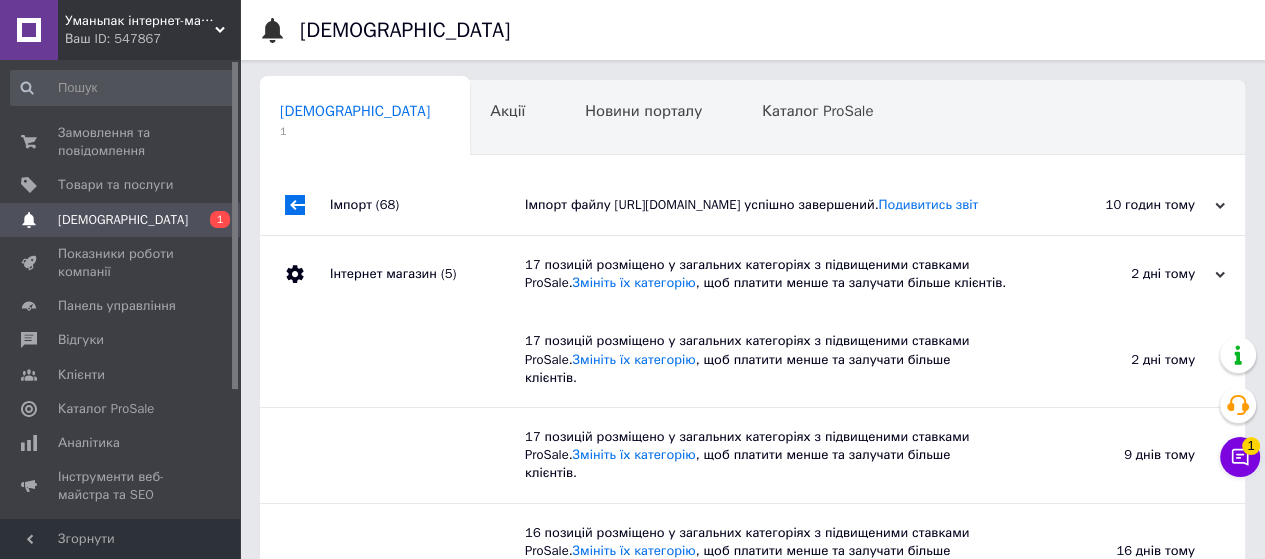 click on "Імпорт   (68)" at bounding box center (427, 205) 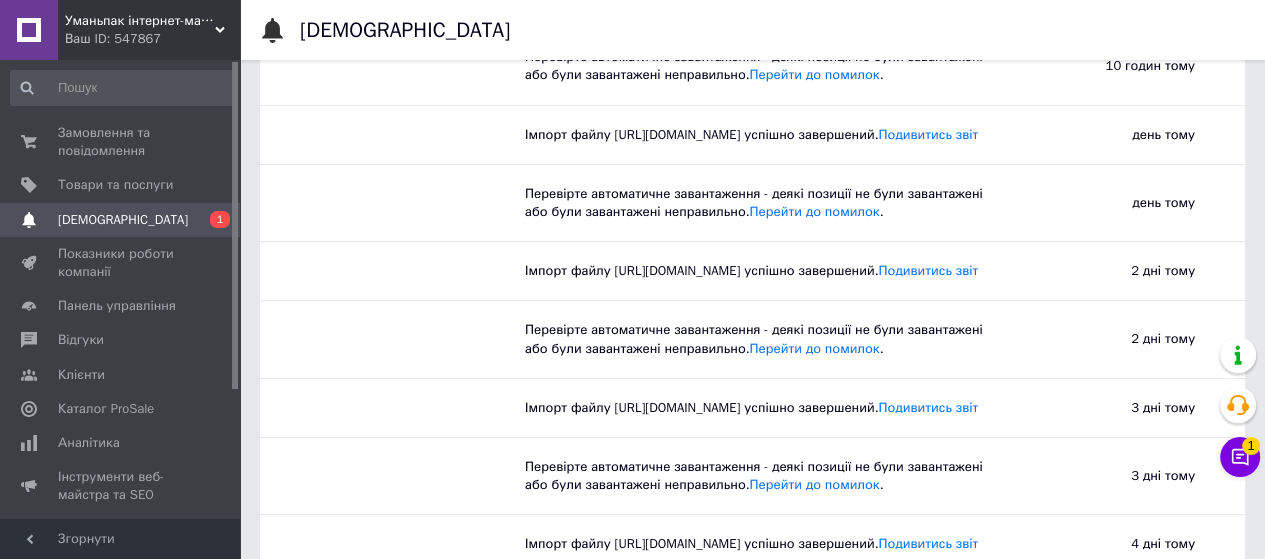 scroll, scrollTop: 400, scrollLeft: 0, axis: vertical 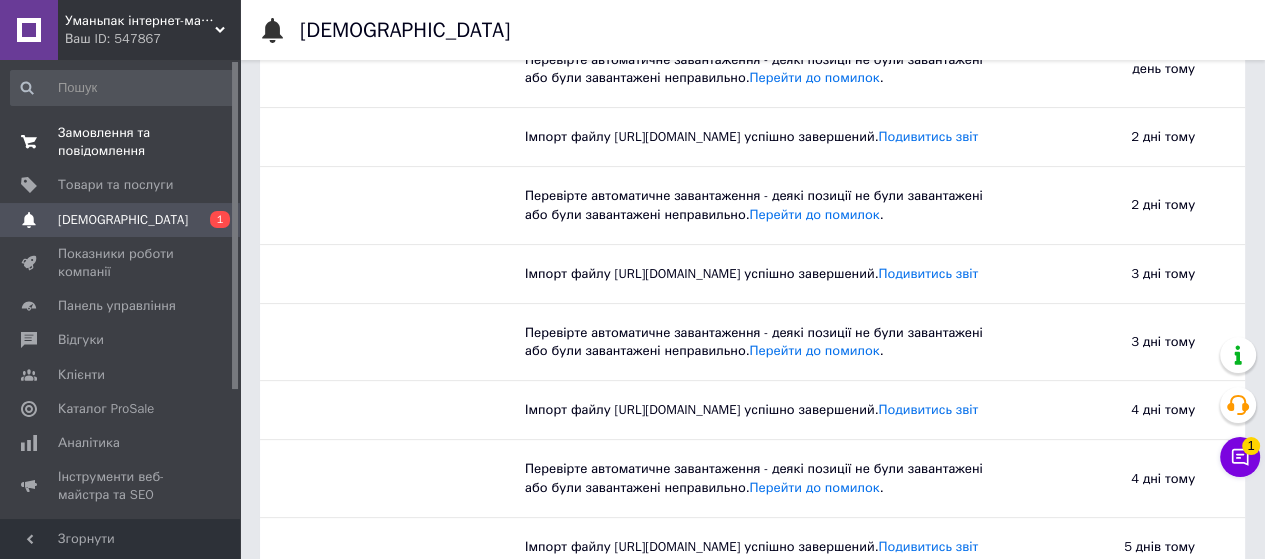 click on "Замовлення та повідомлення" at bounding box center [121, 142] 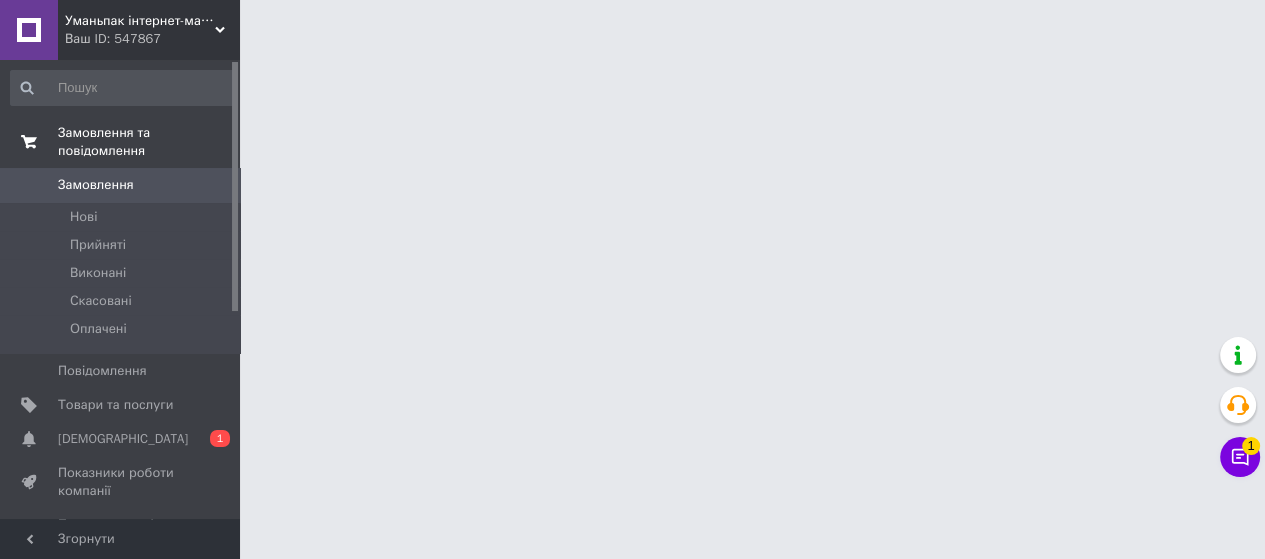 scroll, scrollTop: 0, scrollLeft: 0, axis: both 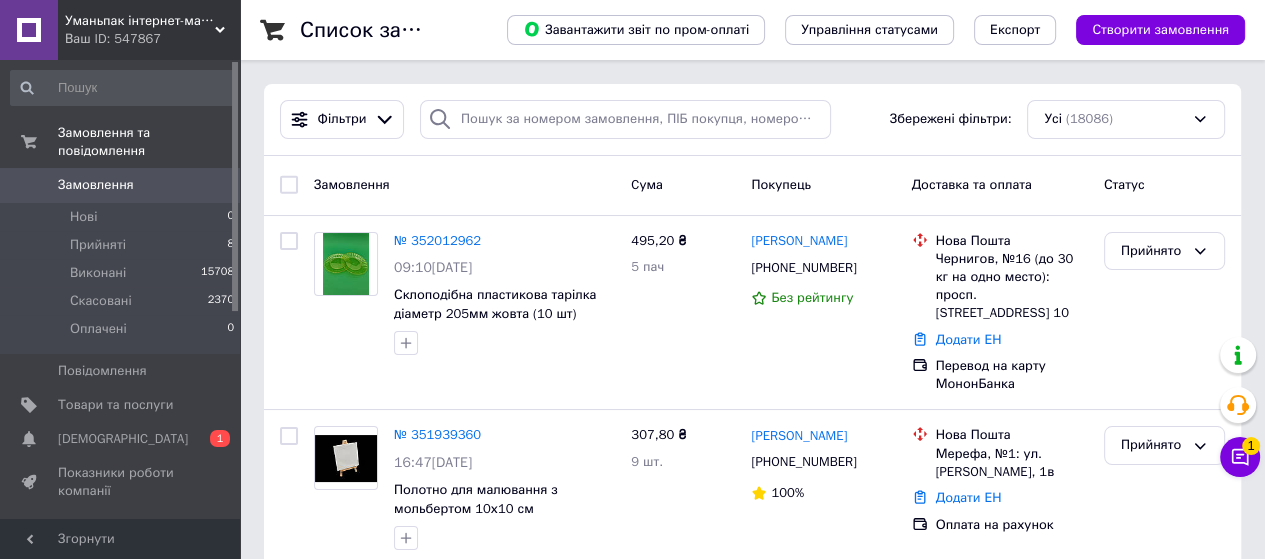 click on "Уманьпак інтернет-магазин господарських товарів з асортиментом 20000+ Ваш ID: 547867" at bounding box center (149, 30) 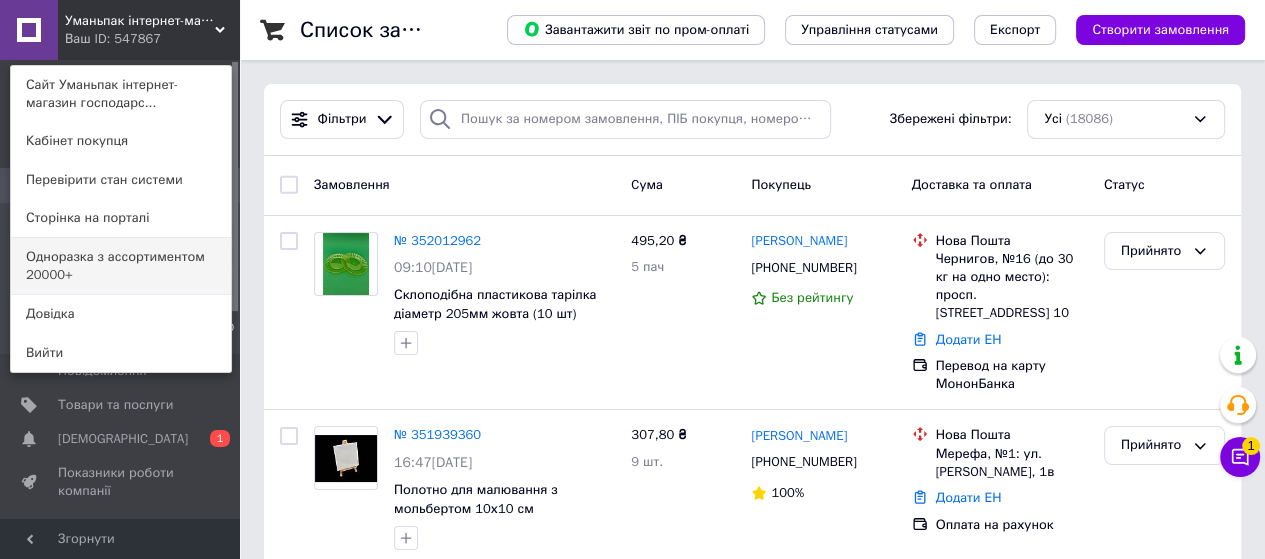 click on "Одноразка з ассортиментом 20000+" at bounding box center (121, 266) 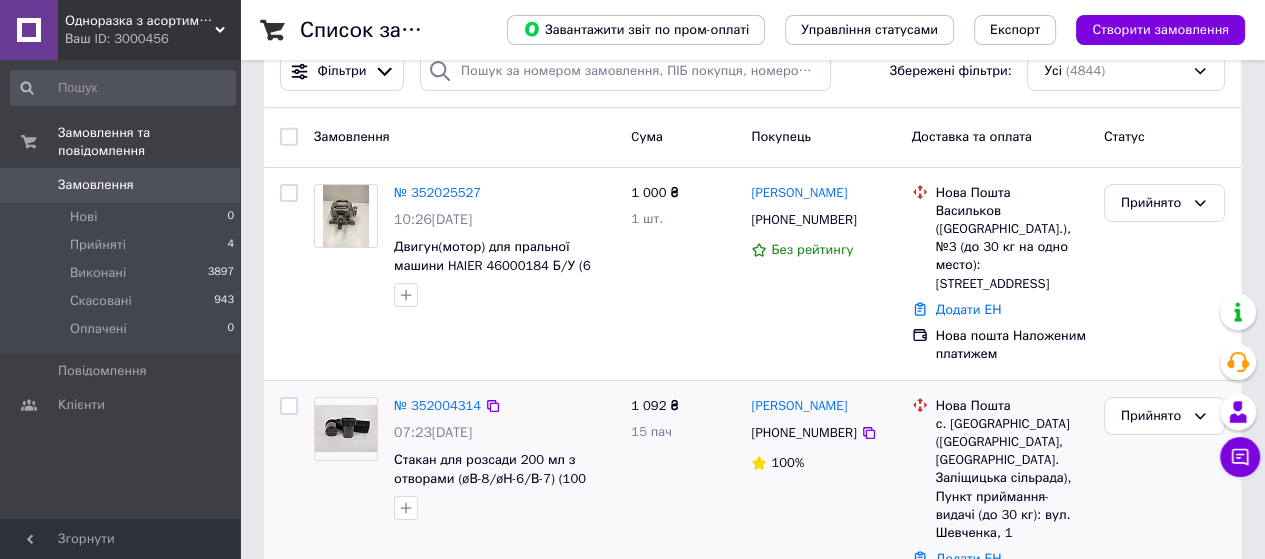 scroll, scrollTop: 100, scrollLeft: 0, axis: vertical 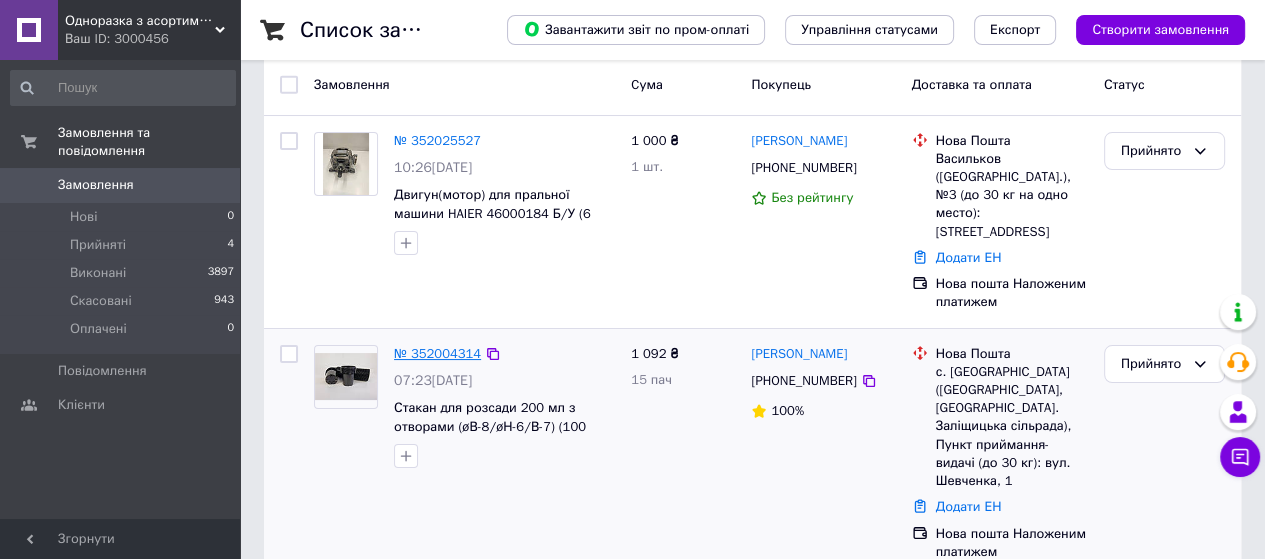 click on "№ 352004314" at bounding box center (437, 353) 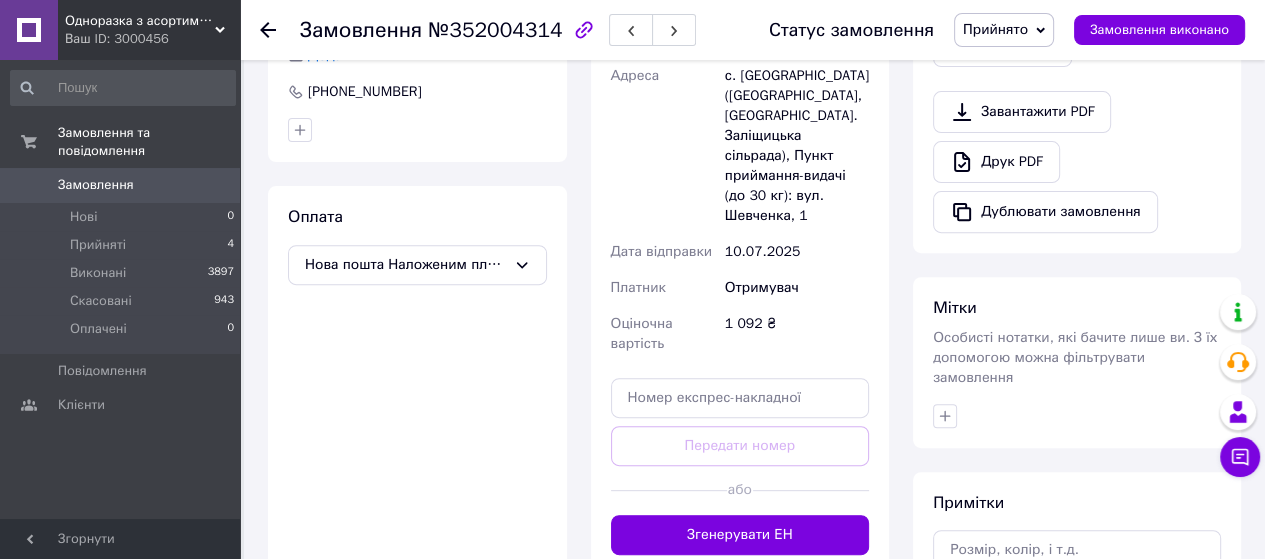 scroll, scrollTop: 666, scrollLeft: 0, axis: vertical 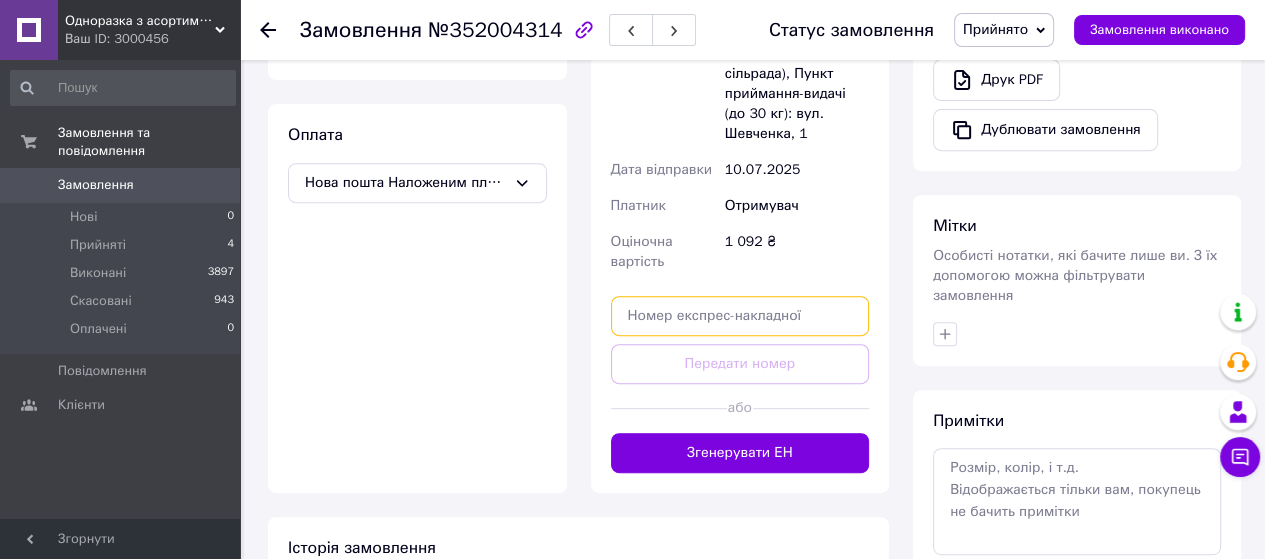 click at bounding box center [740, 316] 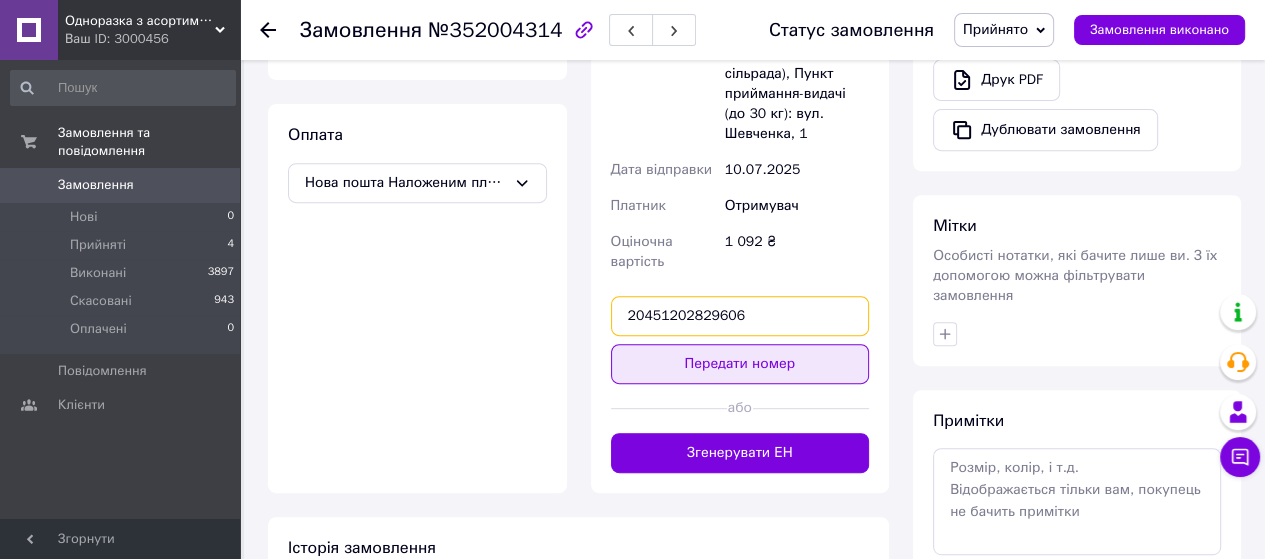 type on "20451202829606" 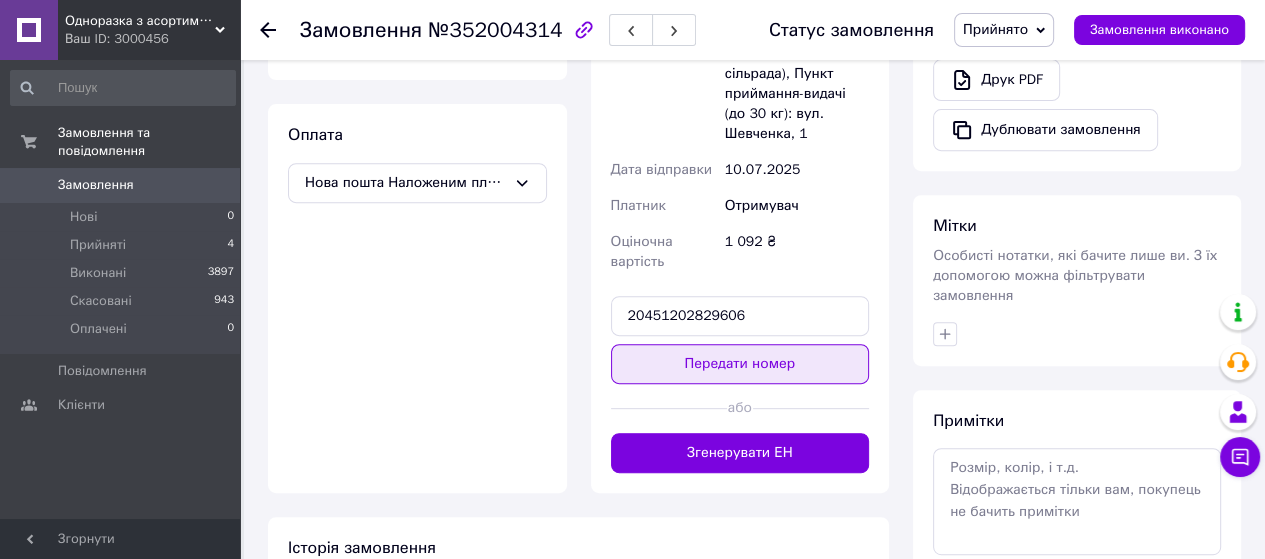 click on "Передати номер" at bounding box center [740, 364] 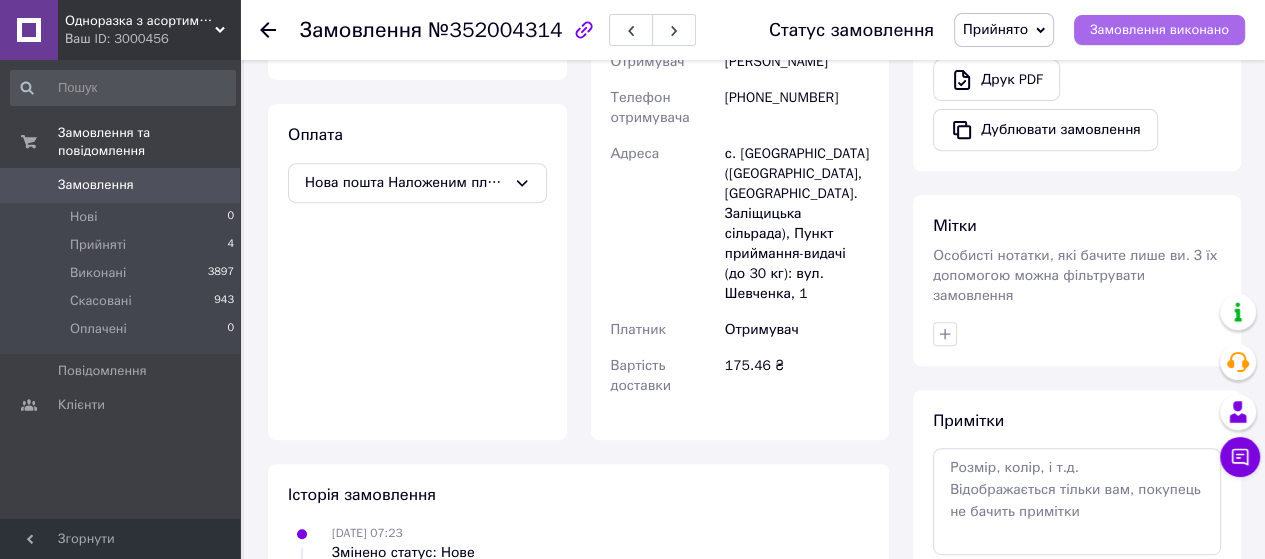 click on "Замовлення виконано" at bounding box center [1159, 30] 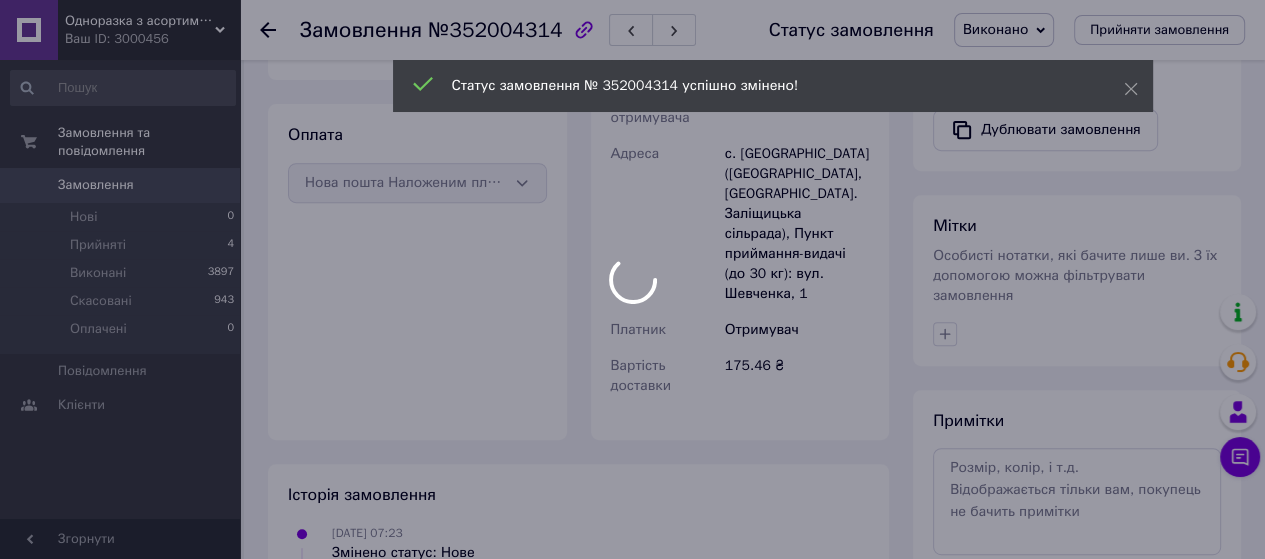 click on "Одноразка з асортиментом 20000+ Ваш ID: 3000456 Сайт Одноразка з асортиментом 20000+ Кабінет покупця Перевірити стан системи Сторінка на порталі Уманьпак интернет-магазин хозяйственных ... Довідка Вийти Замовлення та повідомлення Замовлення 0 Нові 0 Прийняті 4 Виконані 3897 Скасовані 943 Оплачені 0 Повідомлення 0 Клієнти Згорнути
Замовлення №352004314 Статус замовлення Виконано Прийнято Скасовано Оплачено Прийняти замовлення Замовлення з сайту 10.07.2025 | 07:23 Товари в замовленні (1) Додати товар Готово до відправки 15" at bounding box center [632, 18] 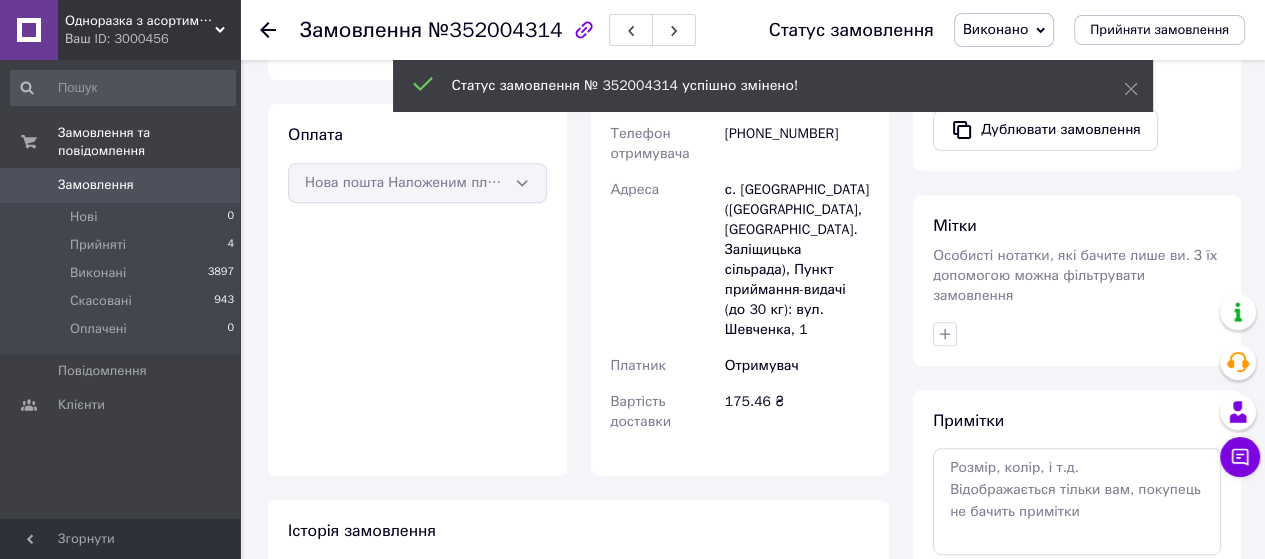 click on "Одноразка з асортиментом 20000+ Ваш ID: 3000456" at bounding box center [149, 30] 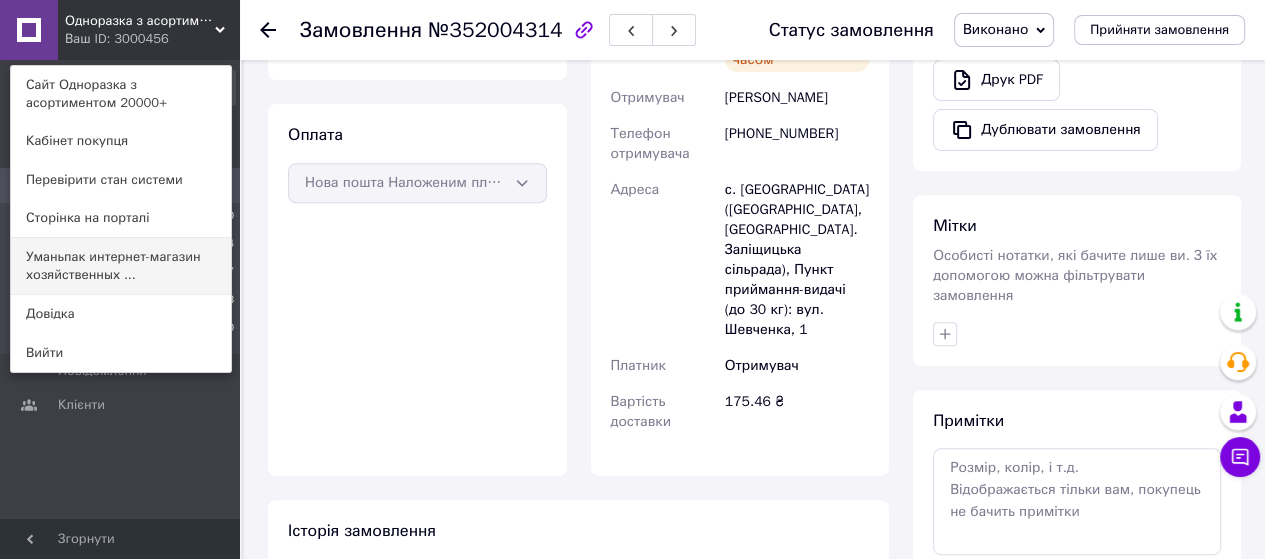 click on "Уманьпак интернет-магазин хозяйственных ..." at bounding box center [121, 266] 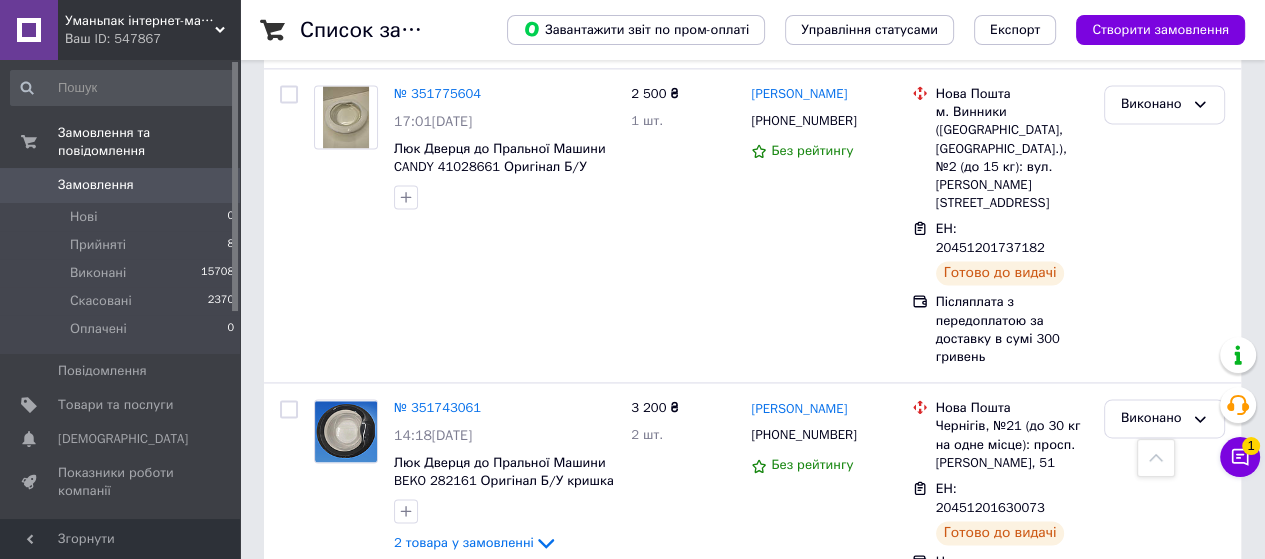 scroll, scrollTop: 2466, scrollLeft: 0, axis: vertical 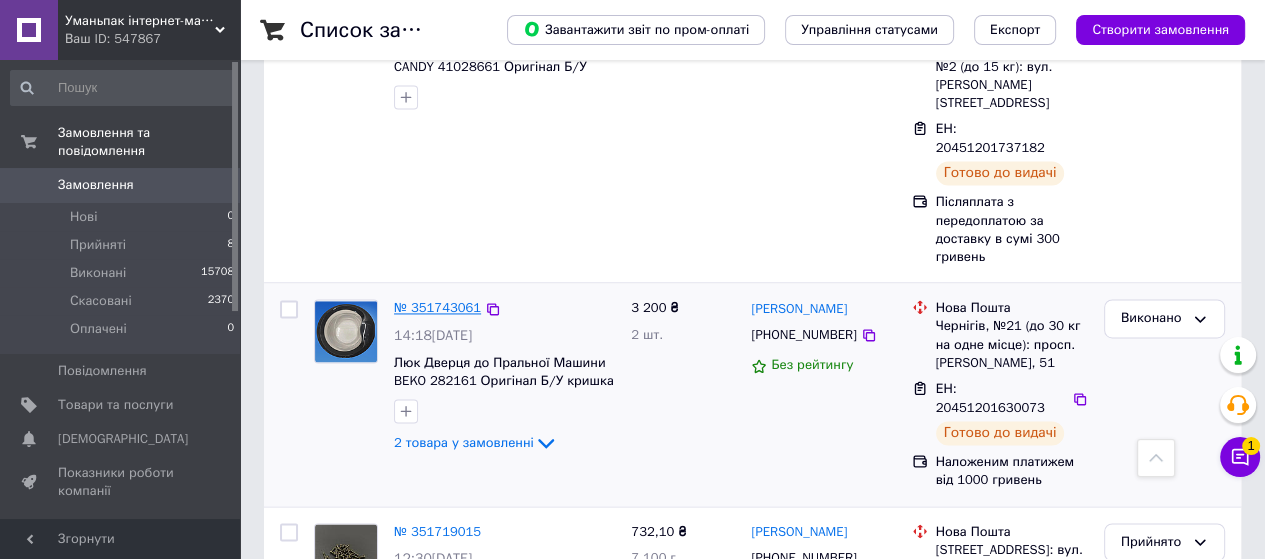 click on "№ 351743061" at bounding box center (437, 307) 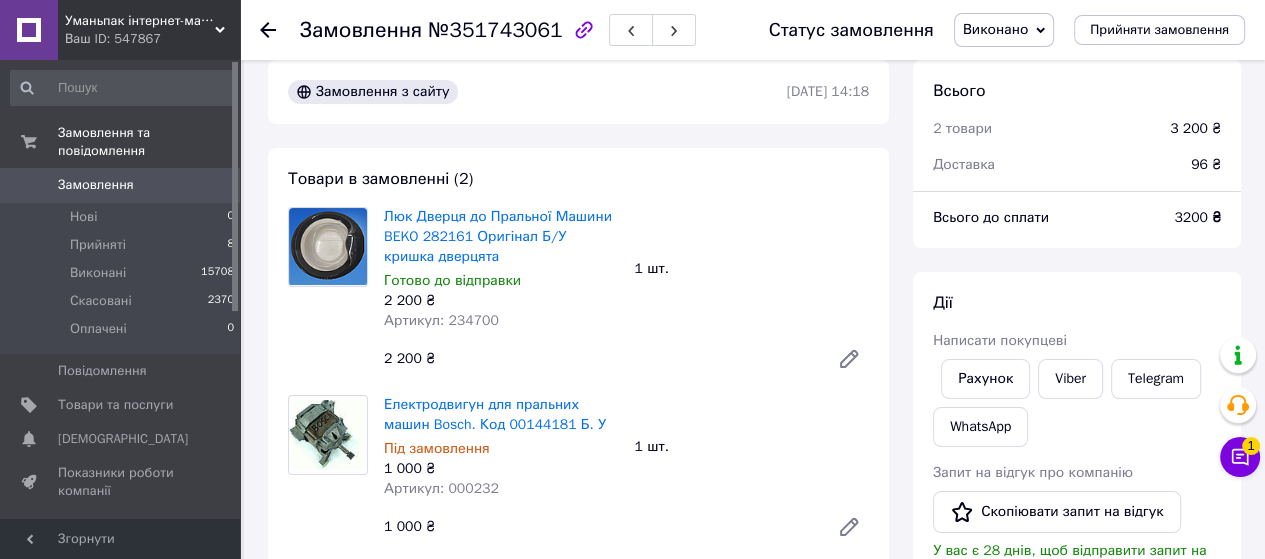 scroll, scrollTop: 0, scrollLeft: 0, axis: both 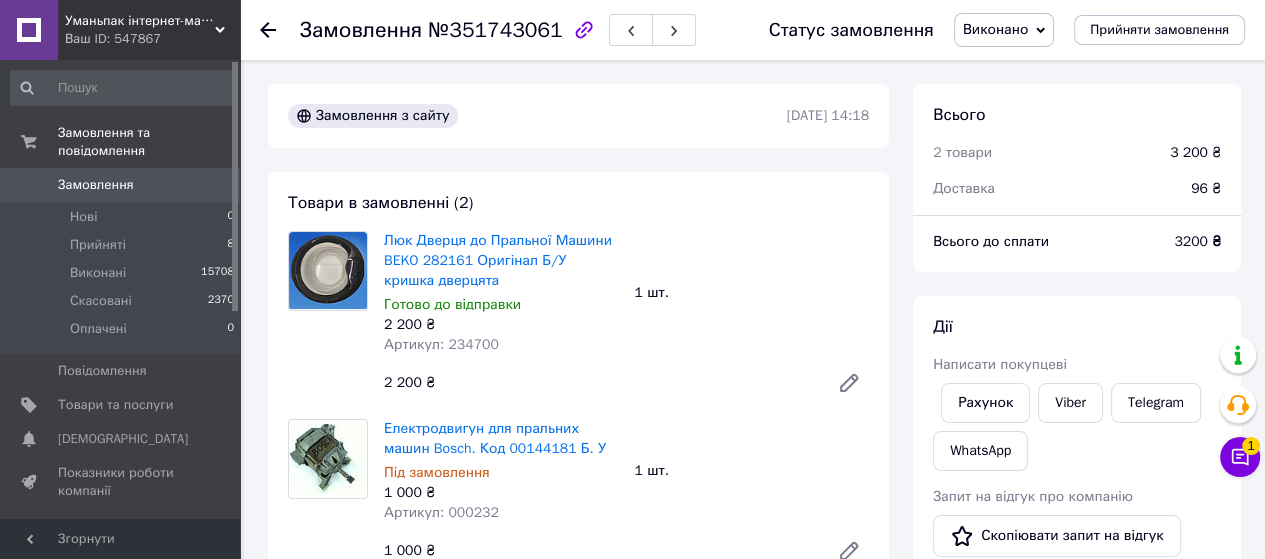 click 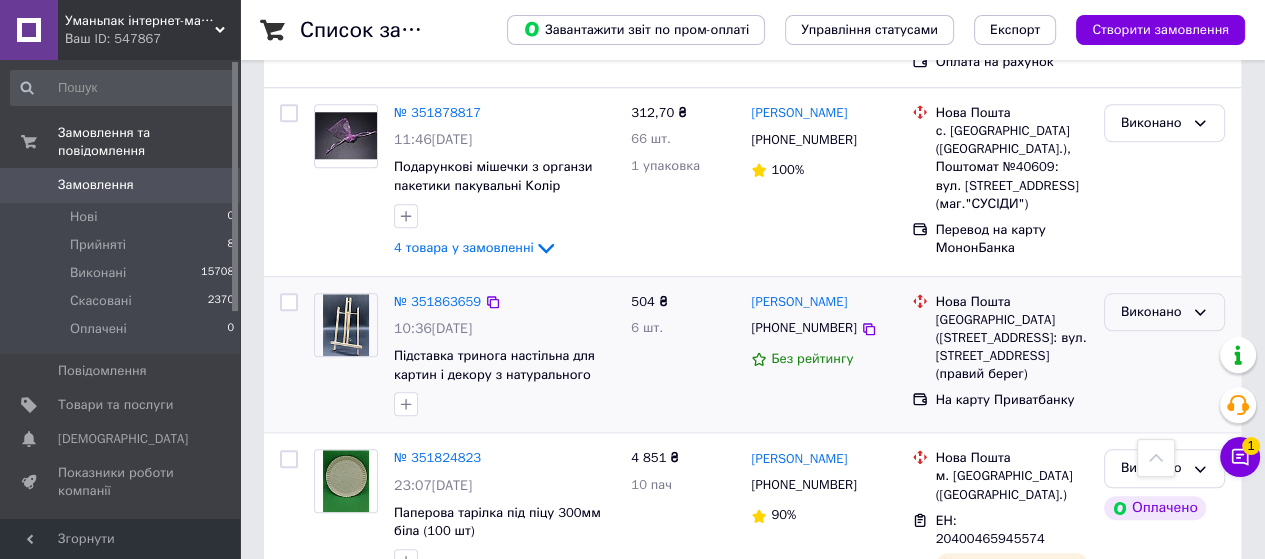 scroll, scrollTop: 1700, scrollLeft: 0, axis: vertical 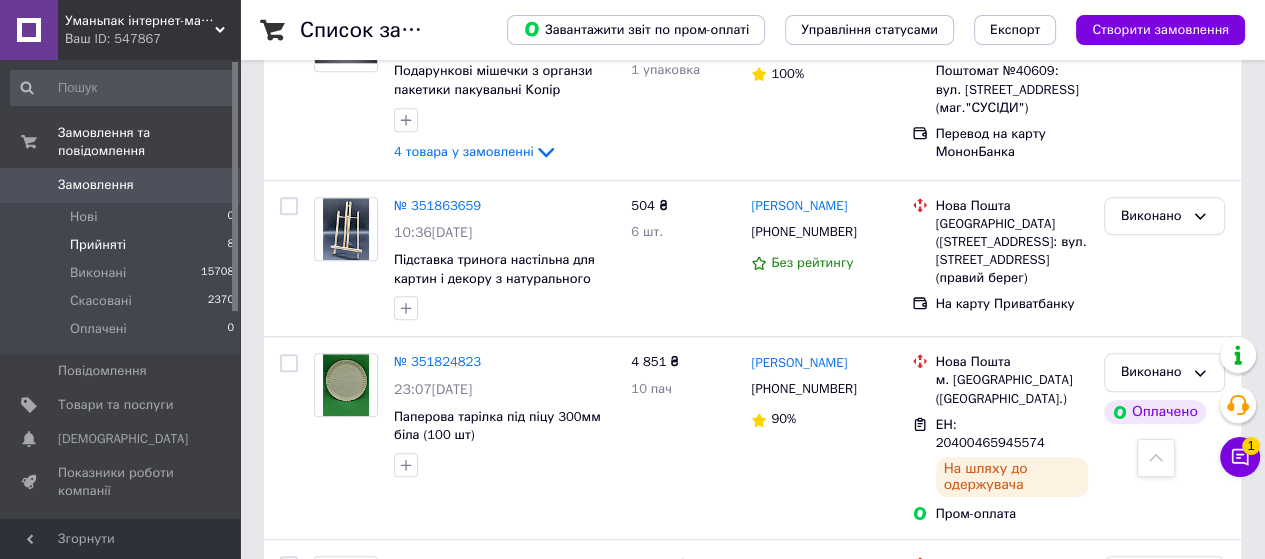 click on "Прийняті" at bounding box center (98, 245) 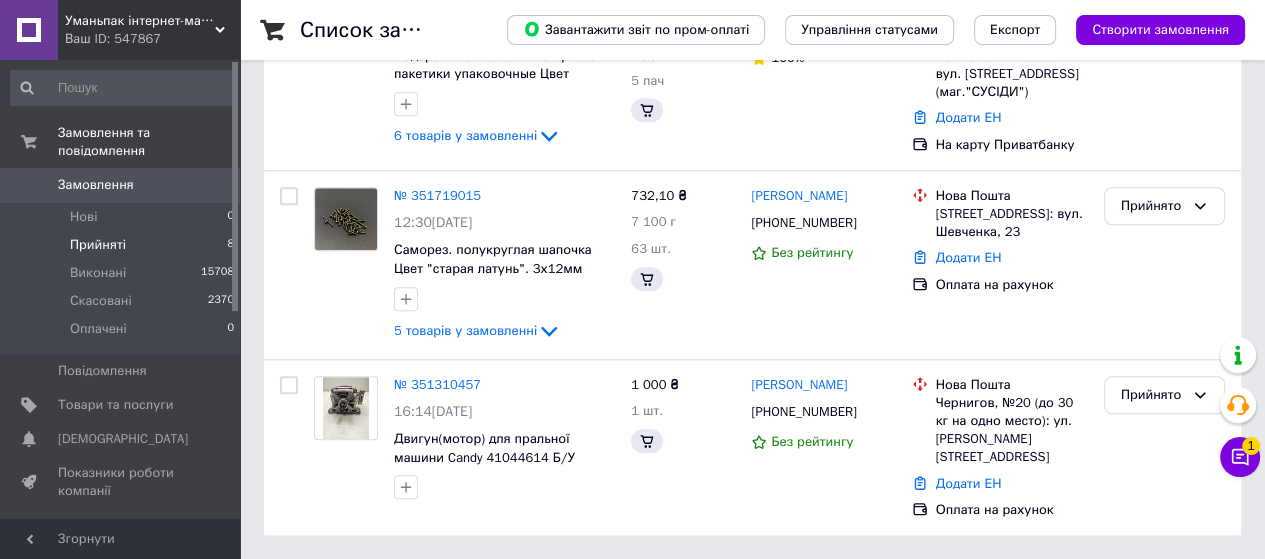 scroll, scrollTop: 0, scrollLeft: 0, axis: both 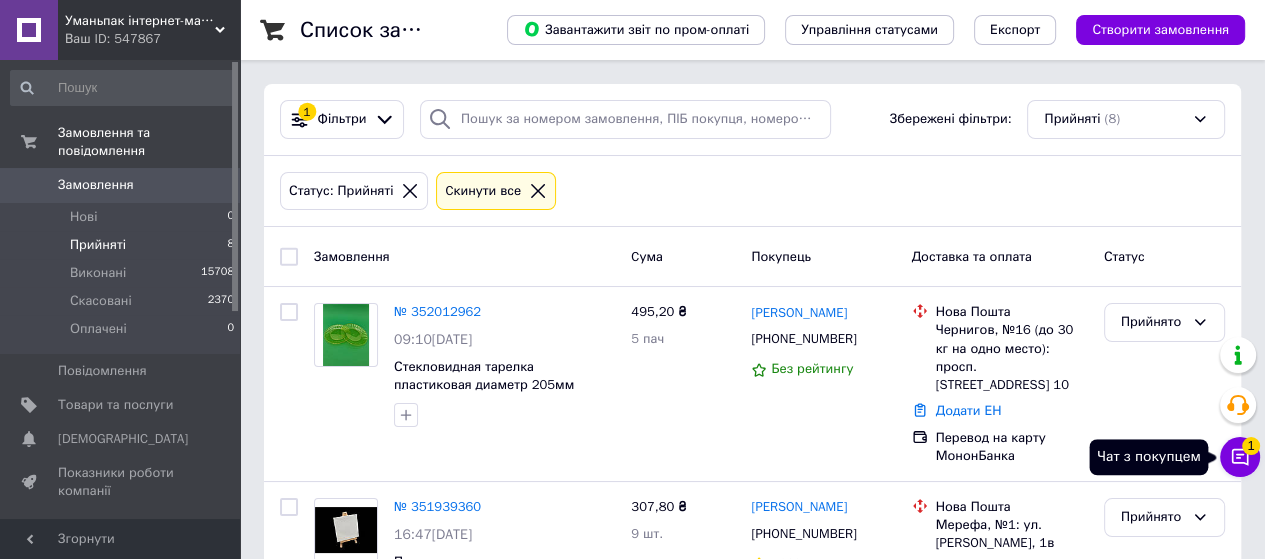 click 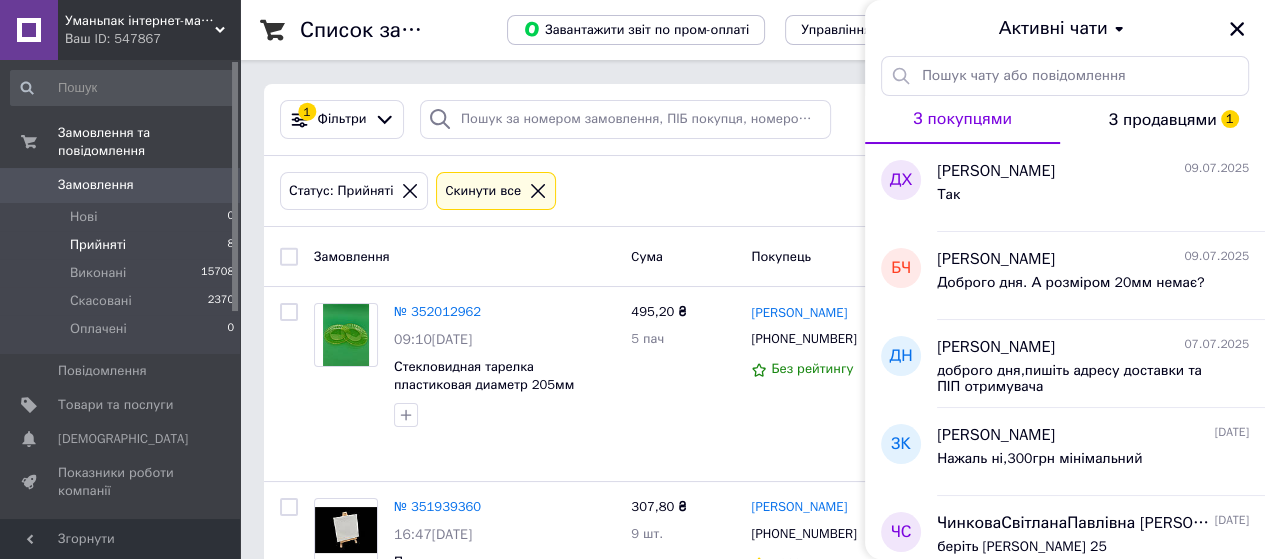 click on "З продавцями 1" at bounding box center (1163, 120) 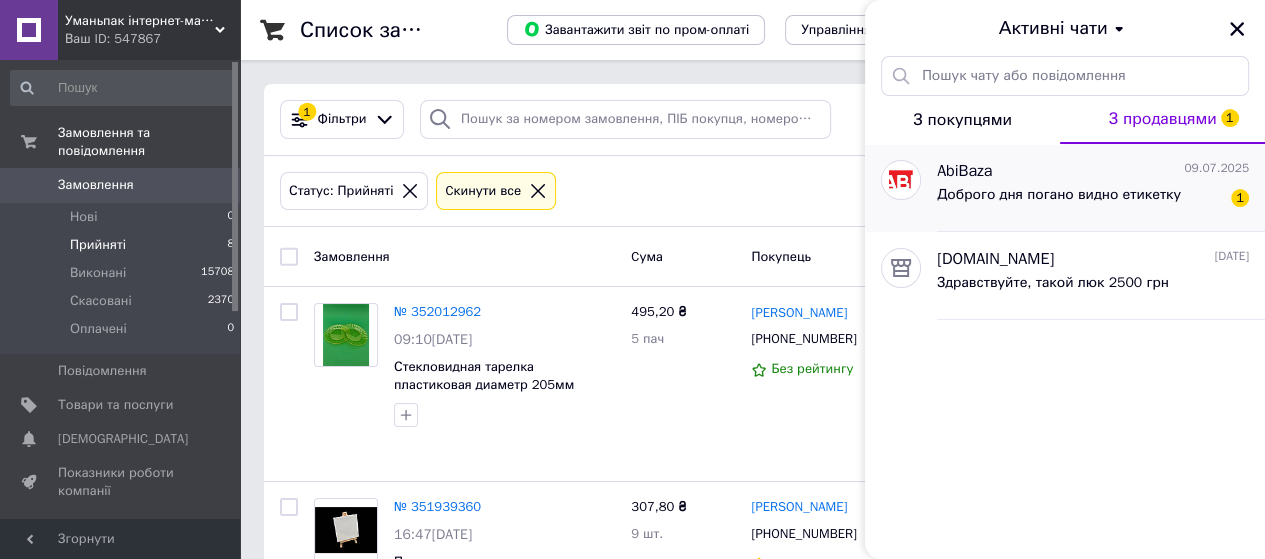 click on "Доброго дня погано видно етикетку" at bounding box center (1059, 195) 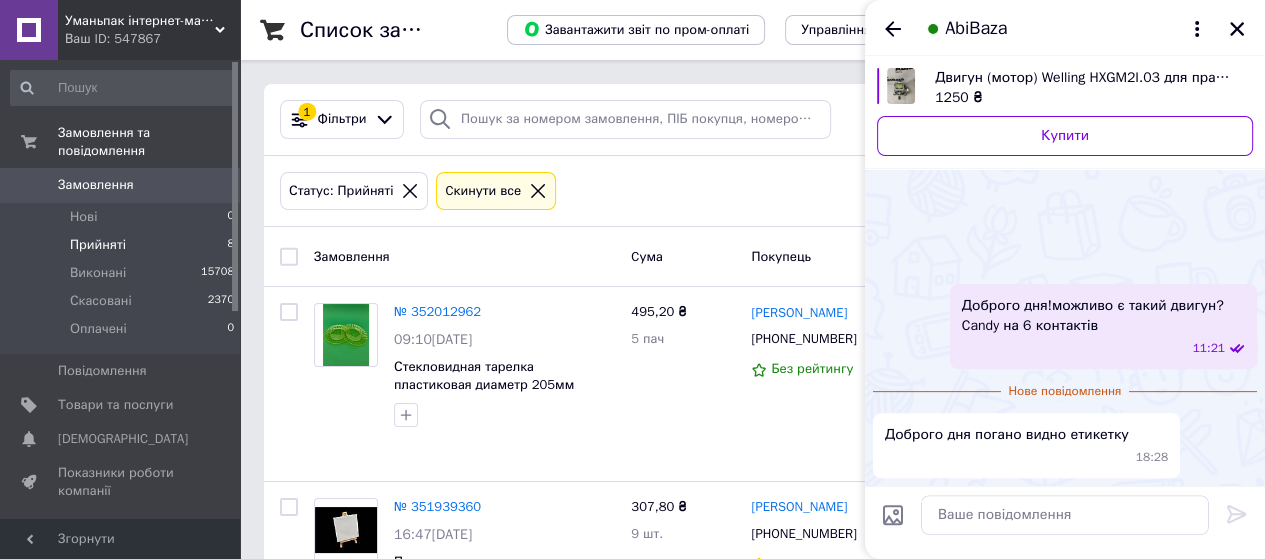 scroll, scrollTop: 464, scrollLeft: 0, axis: vertical 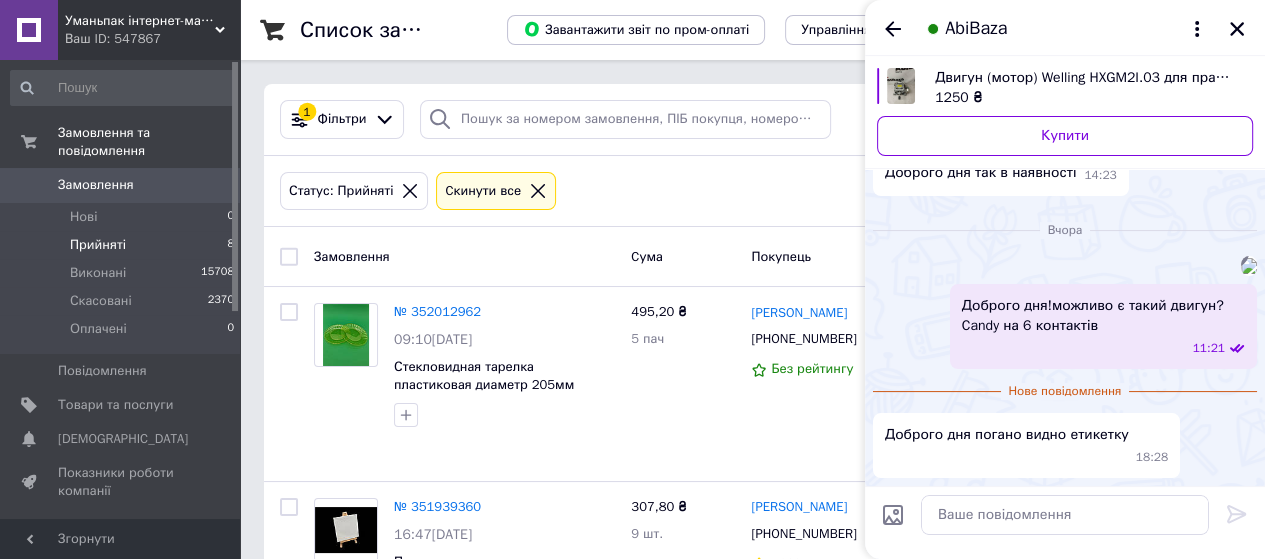 click at bounding box center [1249, 266] 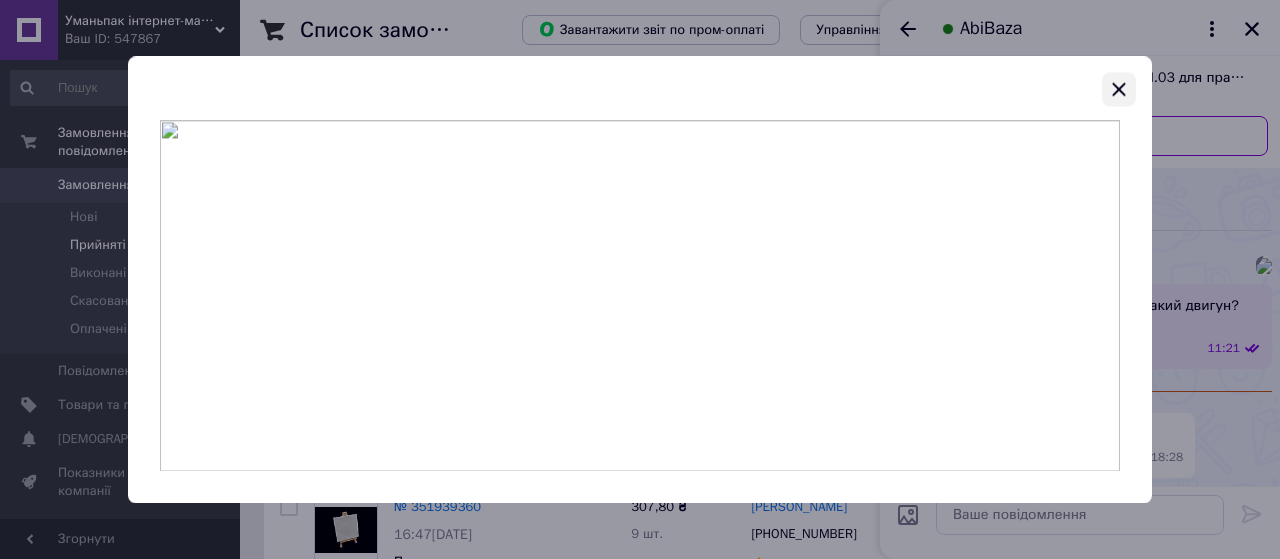 click 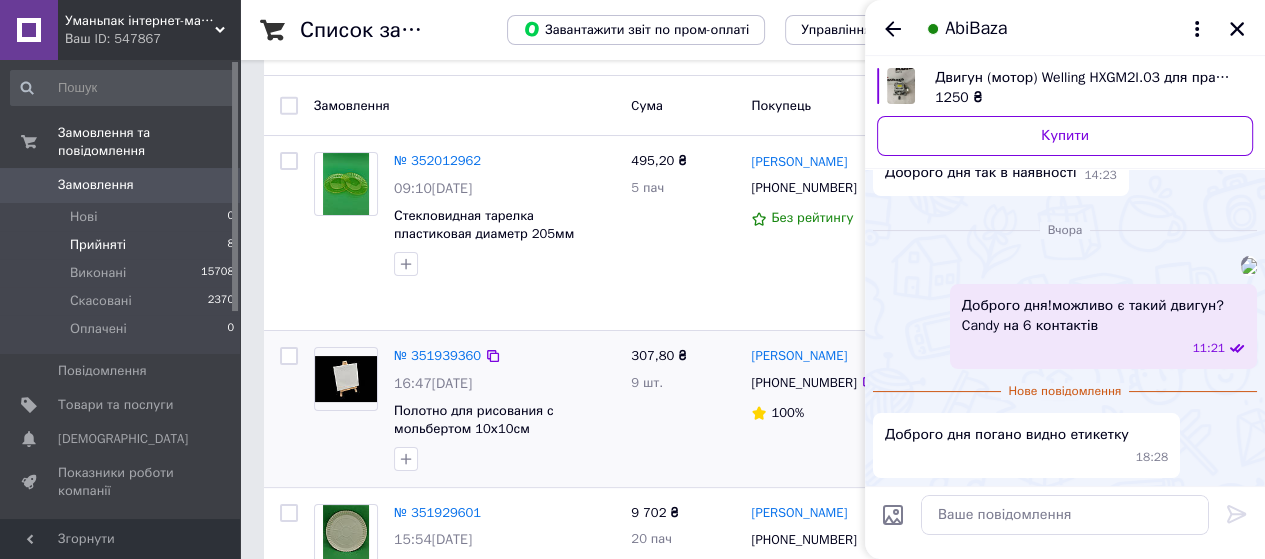 scroll, scrollTop: 166, scrollLeft: 0, axis: vertical 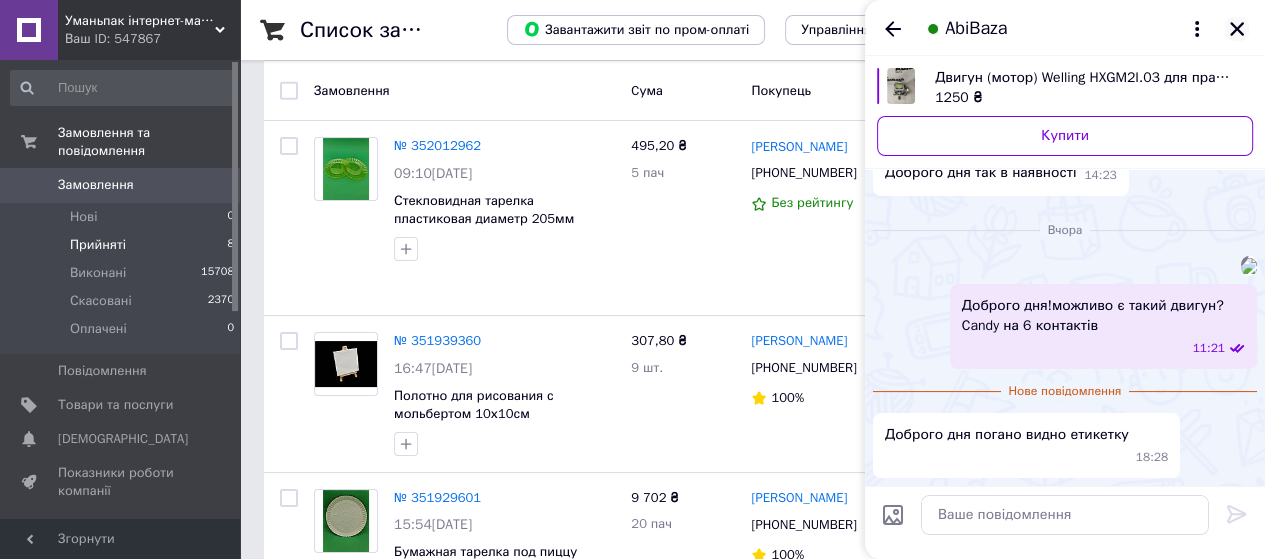click 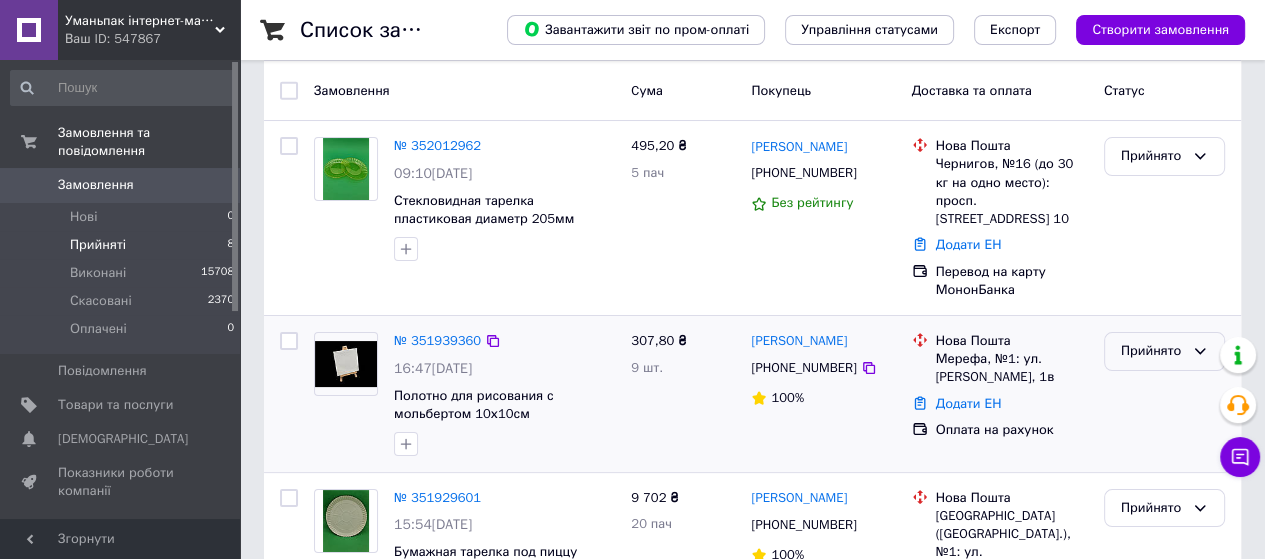 click on "Прийнято" at bounding box center (1152, 351) 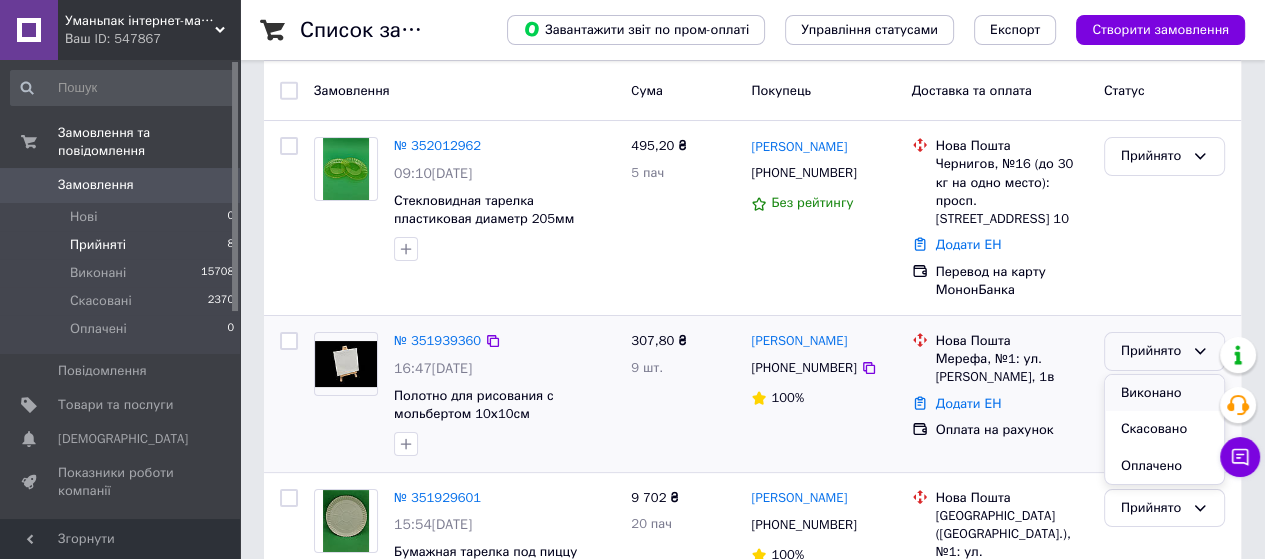 click on "Виконано" at bounding box center [1164, 393] 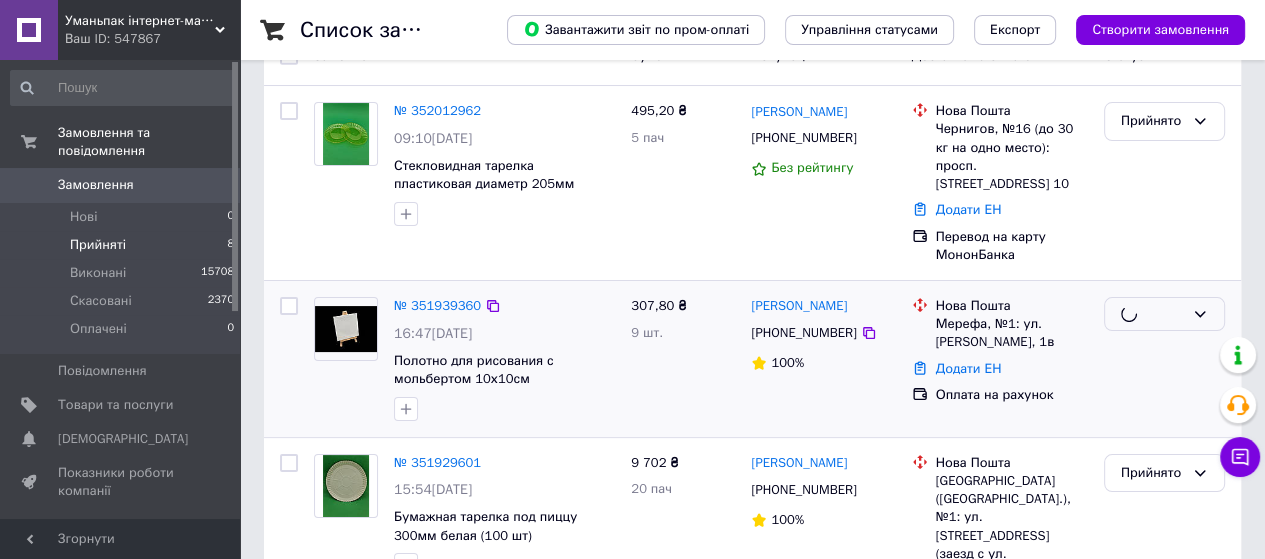 scroll, scrollTop: 300, scrollLeft: 0, axis: vertical 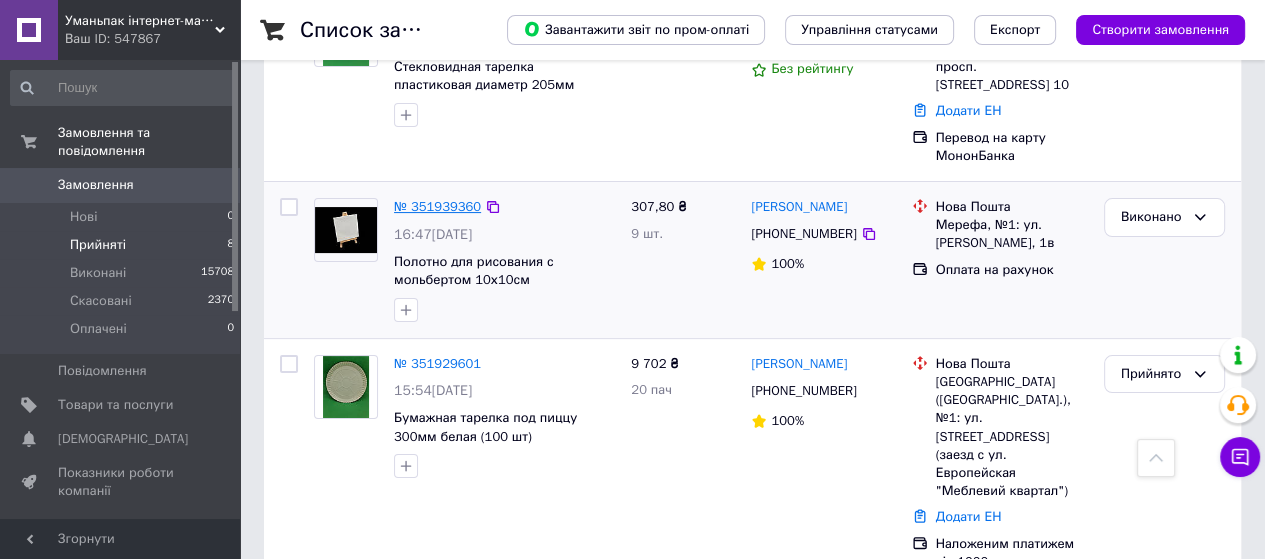 click on "№ 351939360" at bounding box center (437, 206) 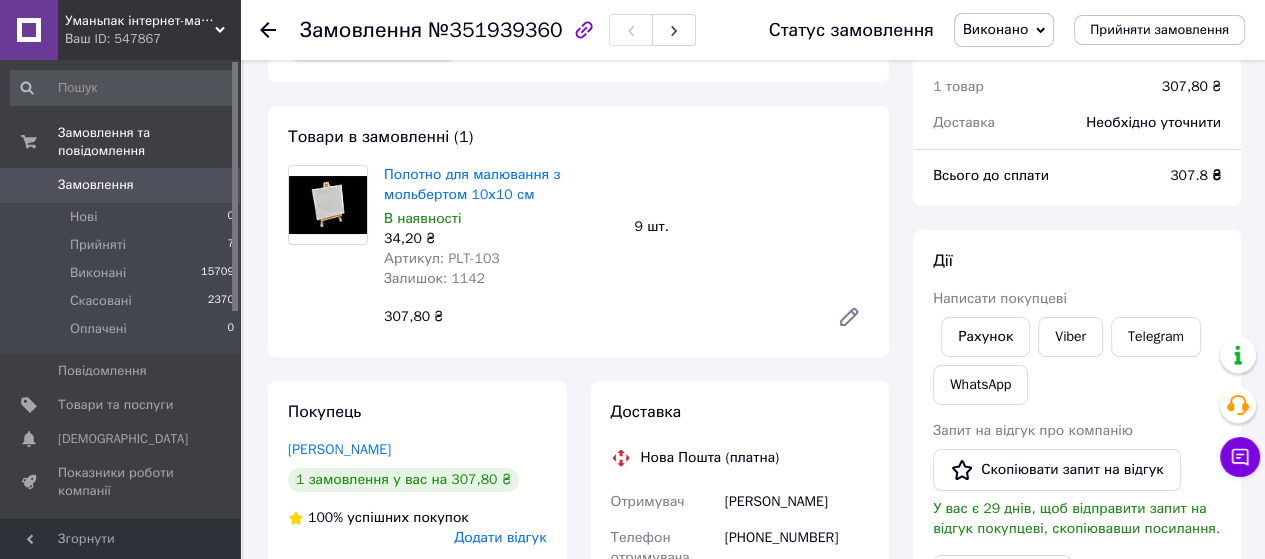 scroll, scrollTop: 0, scrollLeft: 0, axis: both 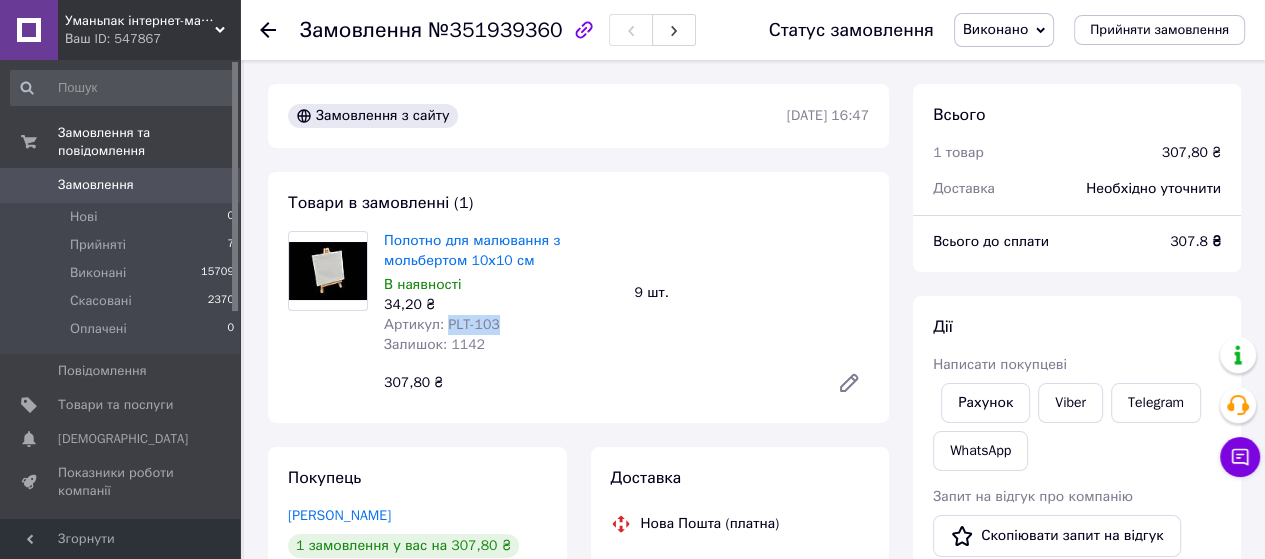drag, startPoint x: 490, startPoint y: 323, endPoint x: 444, endPoint y: 330, distance: 46.52956 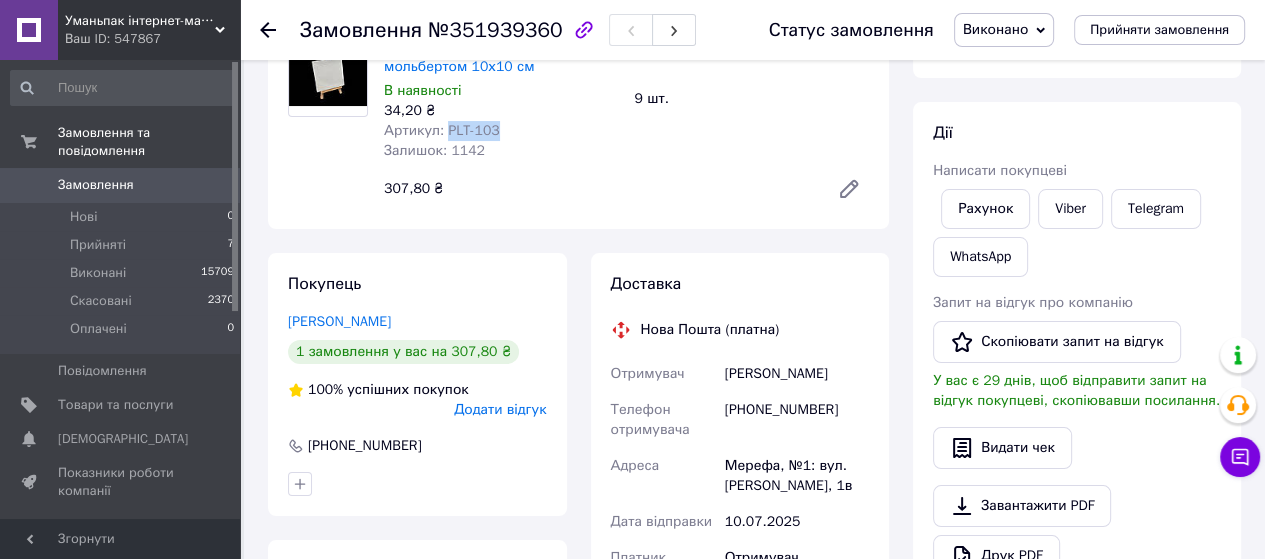 scroll, scrollTop: 200, scrollLeft: 0, axis: vertical 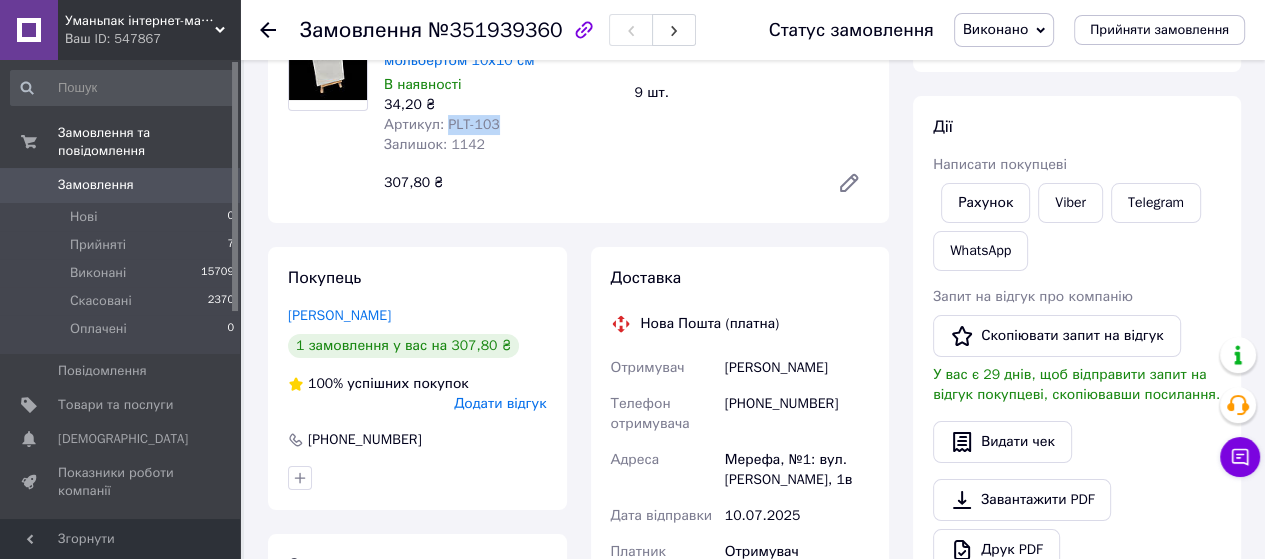 click on "[PERSON_NAME]" at bounding box center (797, 368) 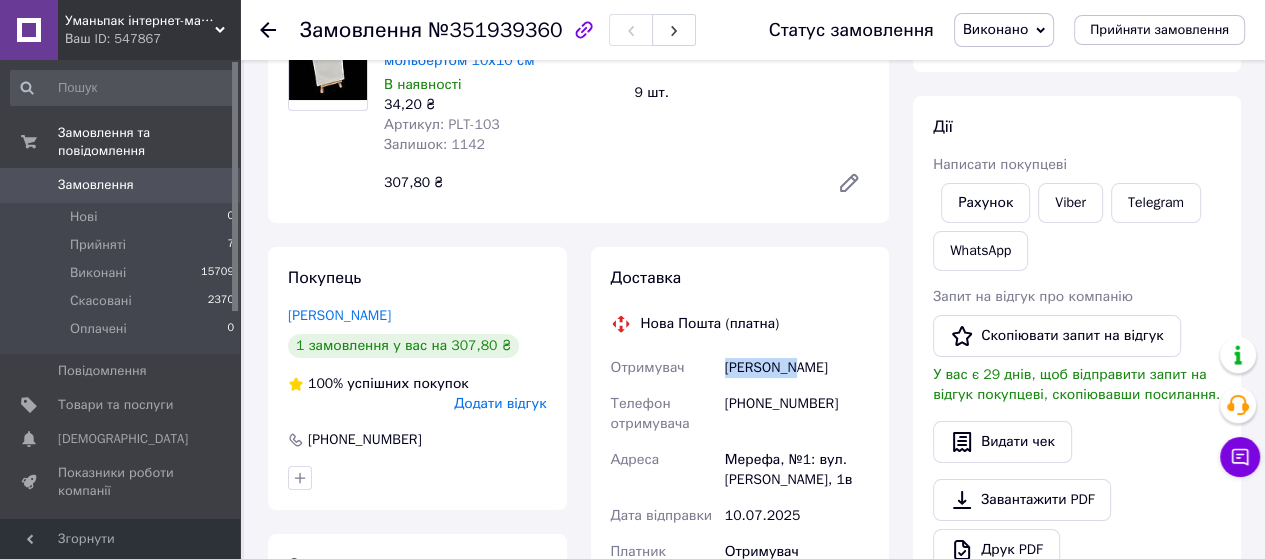 click on "[PERSON_NAME]" at bounding box center (797, 368) 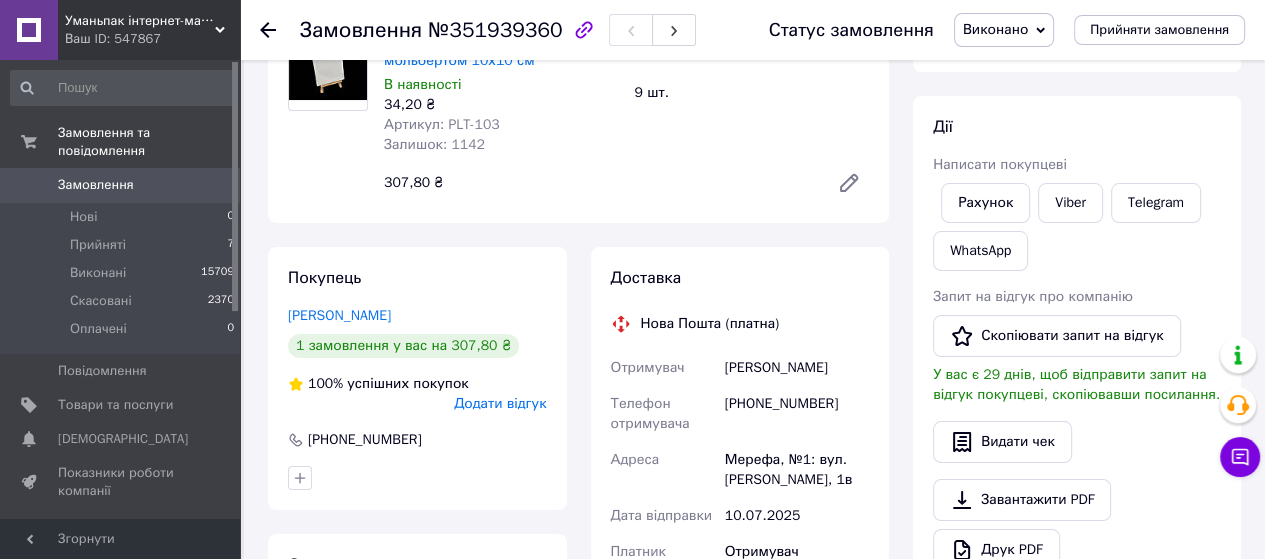 click on "[PHONE_NUMBER]" at bounding box center [797, 414] 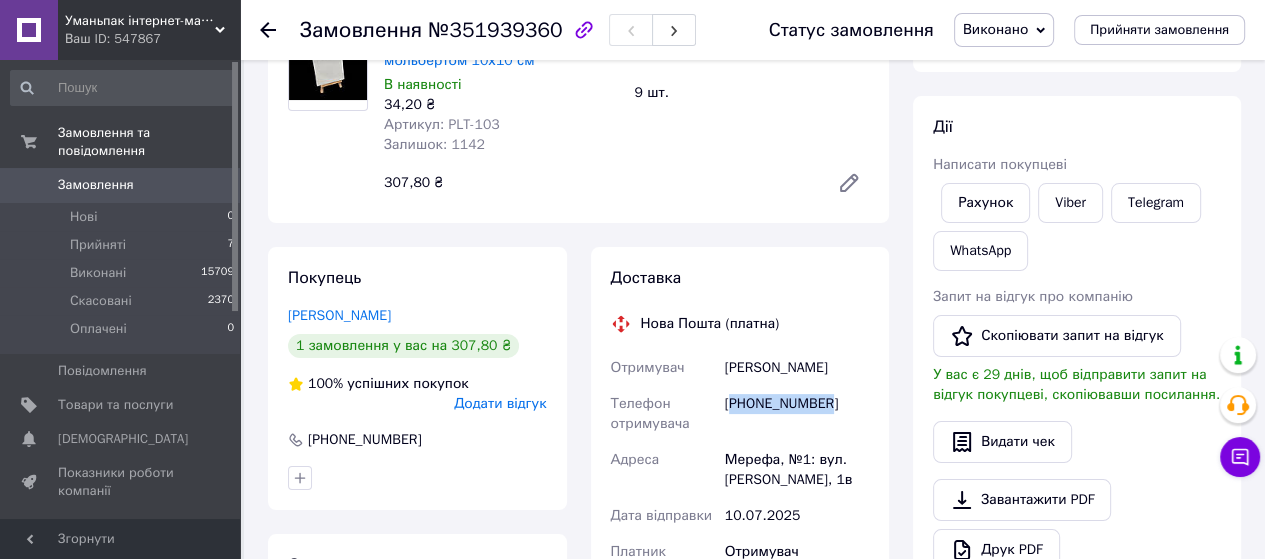 click on "[PHONE_NUMBER]" at bounding box center [797, 414] 